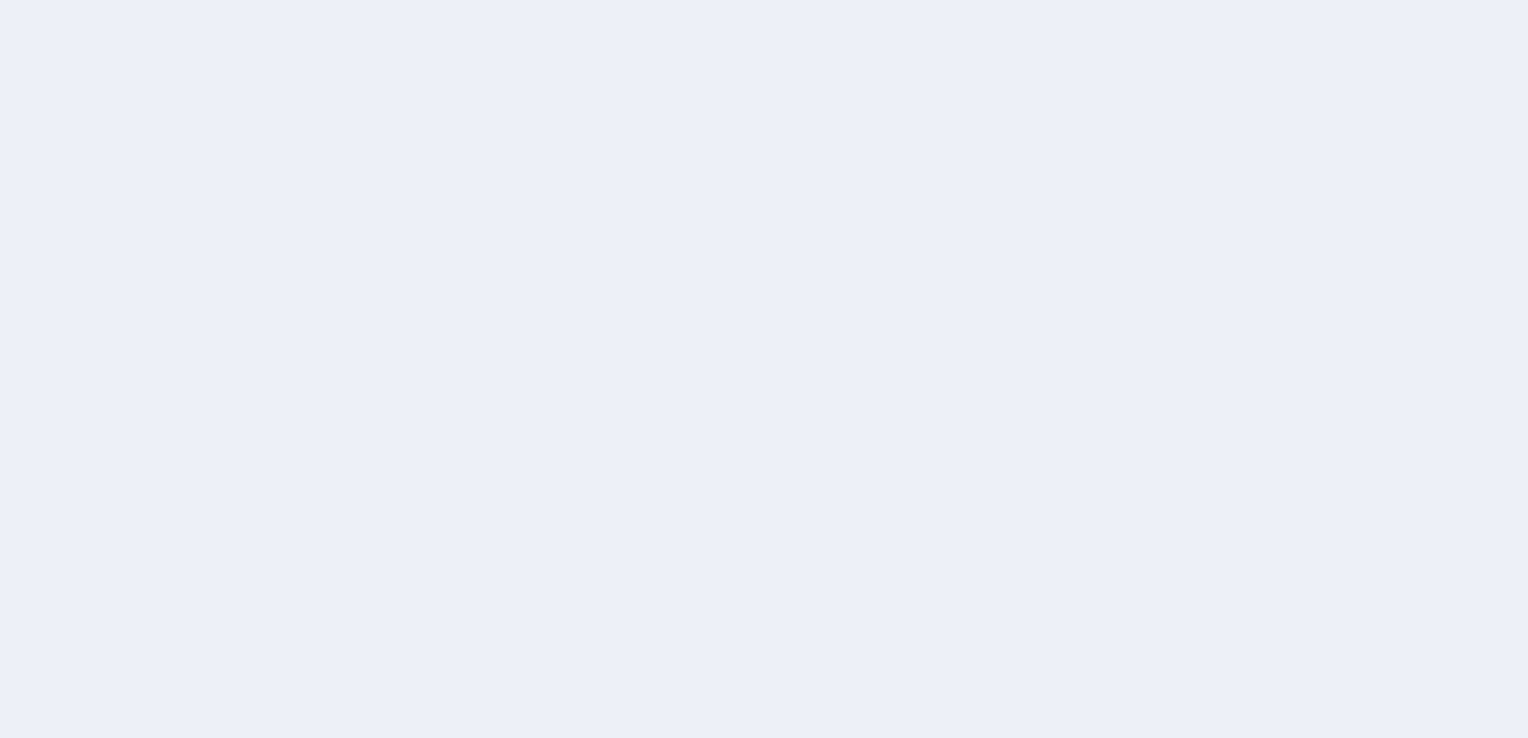 scroll, scrollTop: 0, scrollLeft: 0, axis: both 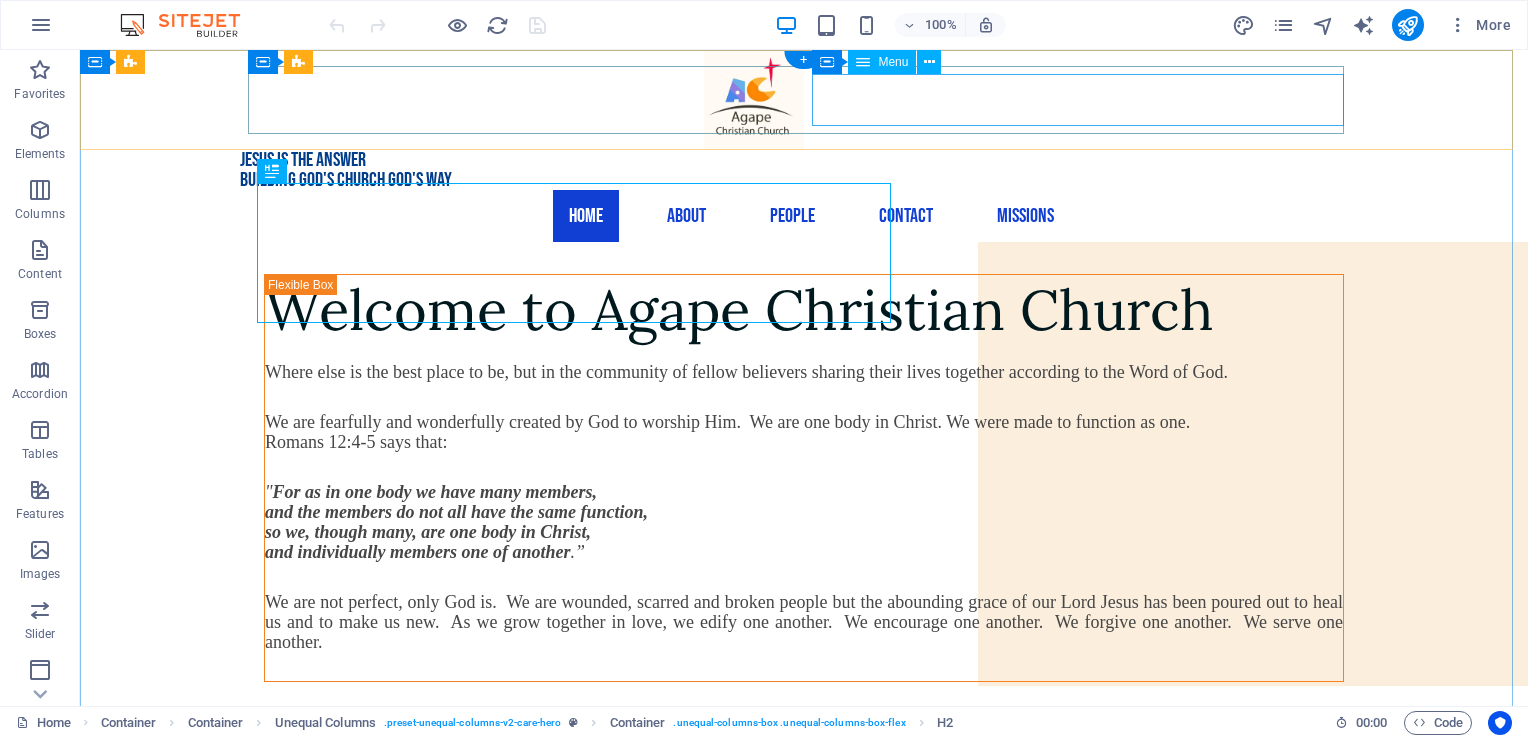 click on "Home About People Contact Missions" at bounding box center [804, 216] 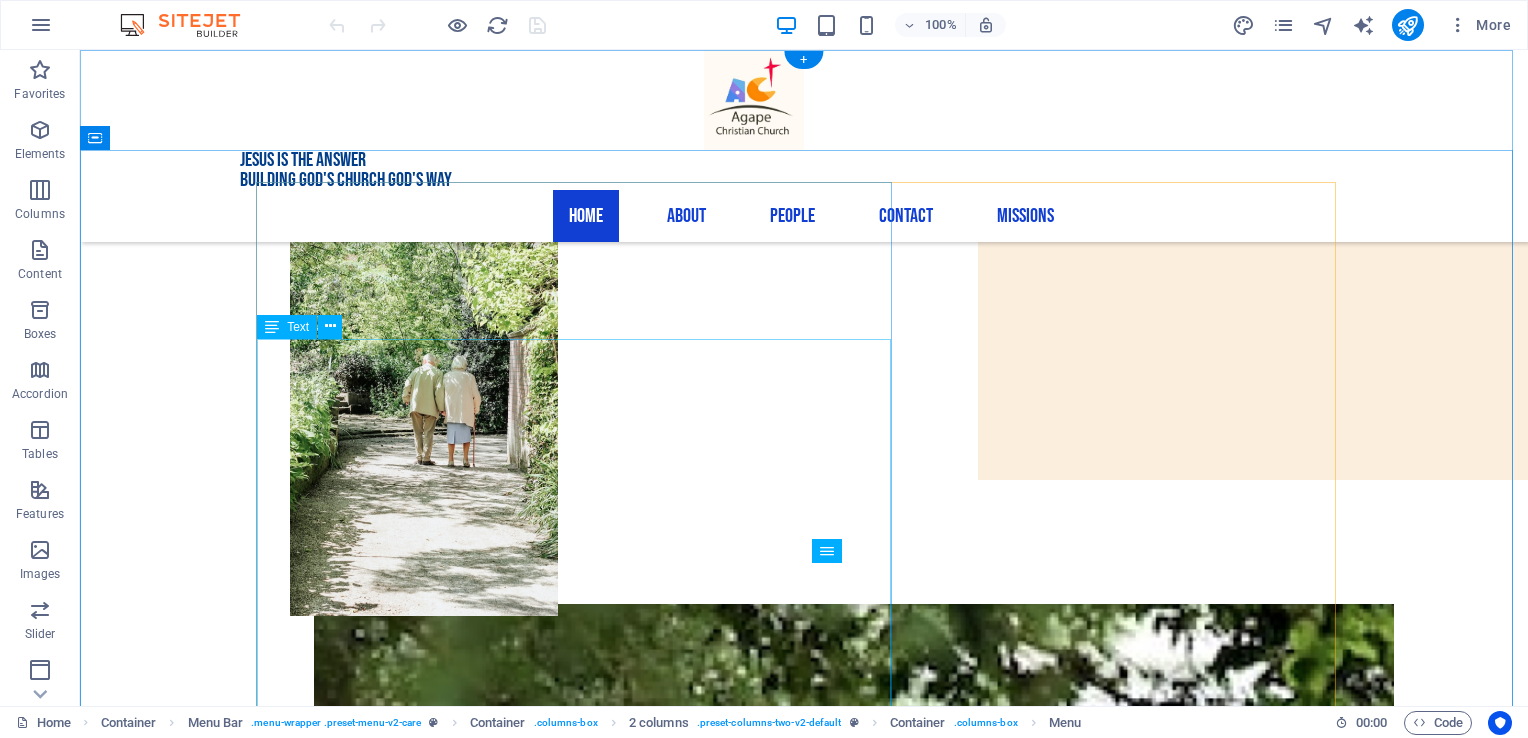 scroll, scrollTop: 0, scrollLeft: 0, axis: both 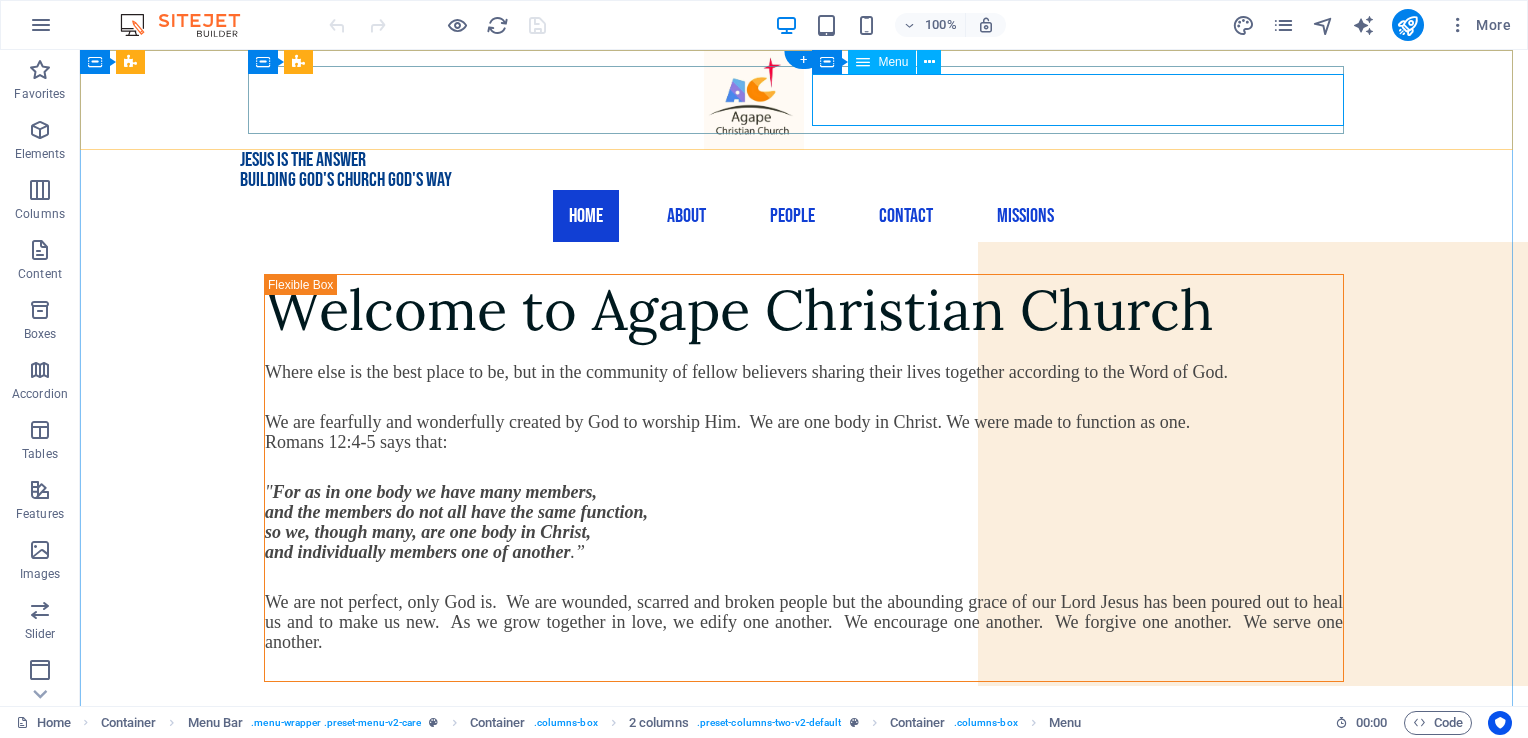 click on "Home About People Contact Missions" at bounding box center (804, 216) 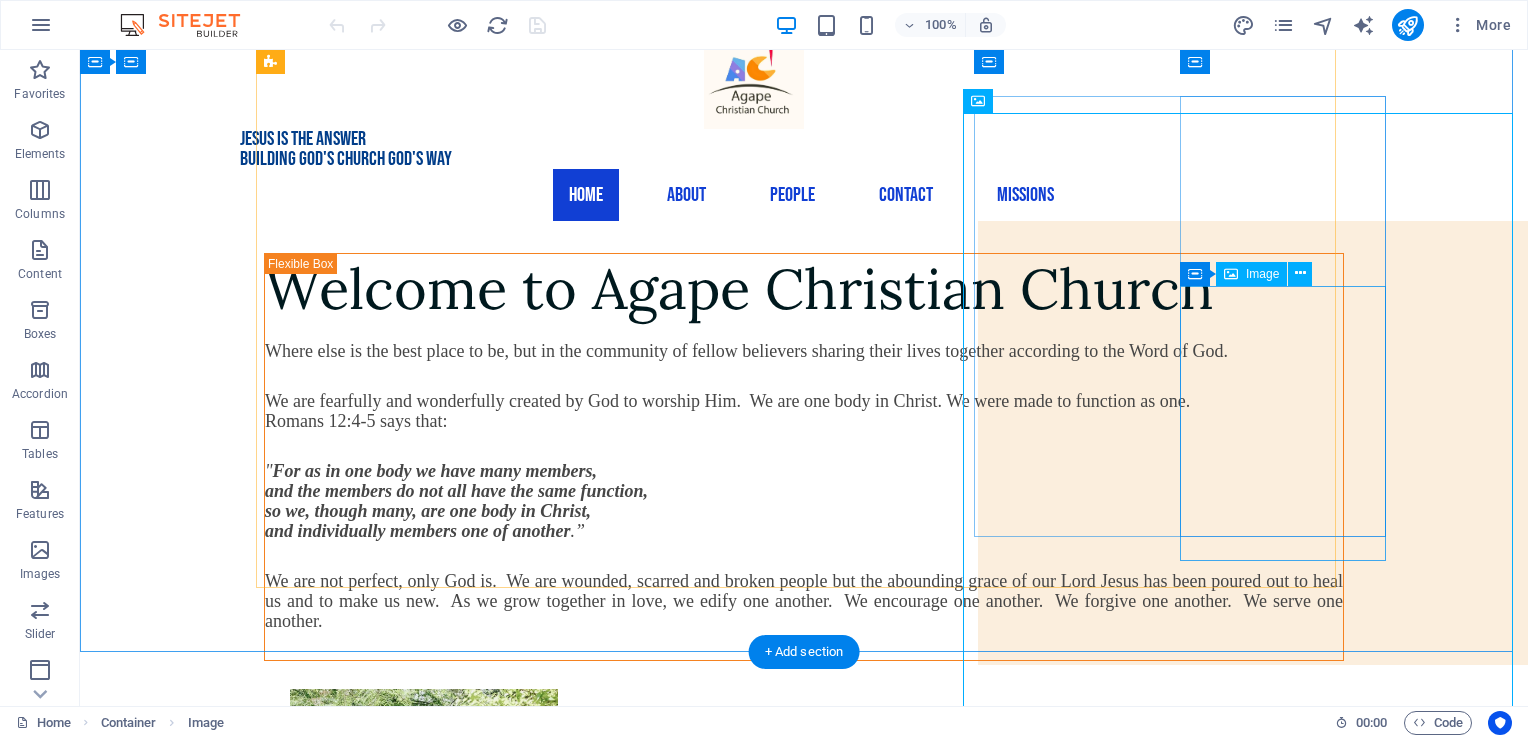 scroll, scrollTop: 0, scrollLeft: 0, axis: both 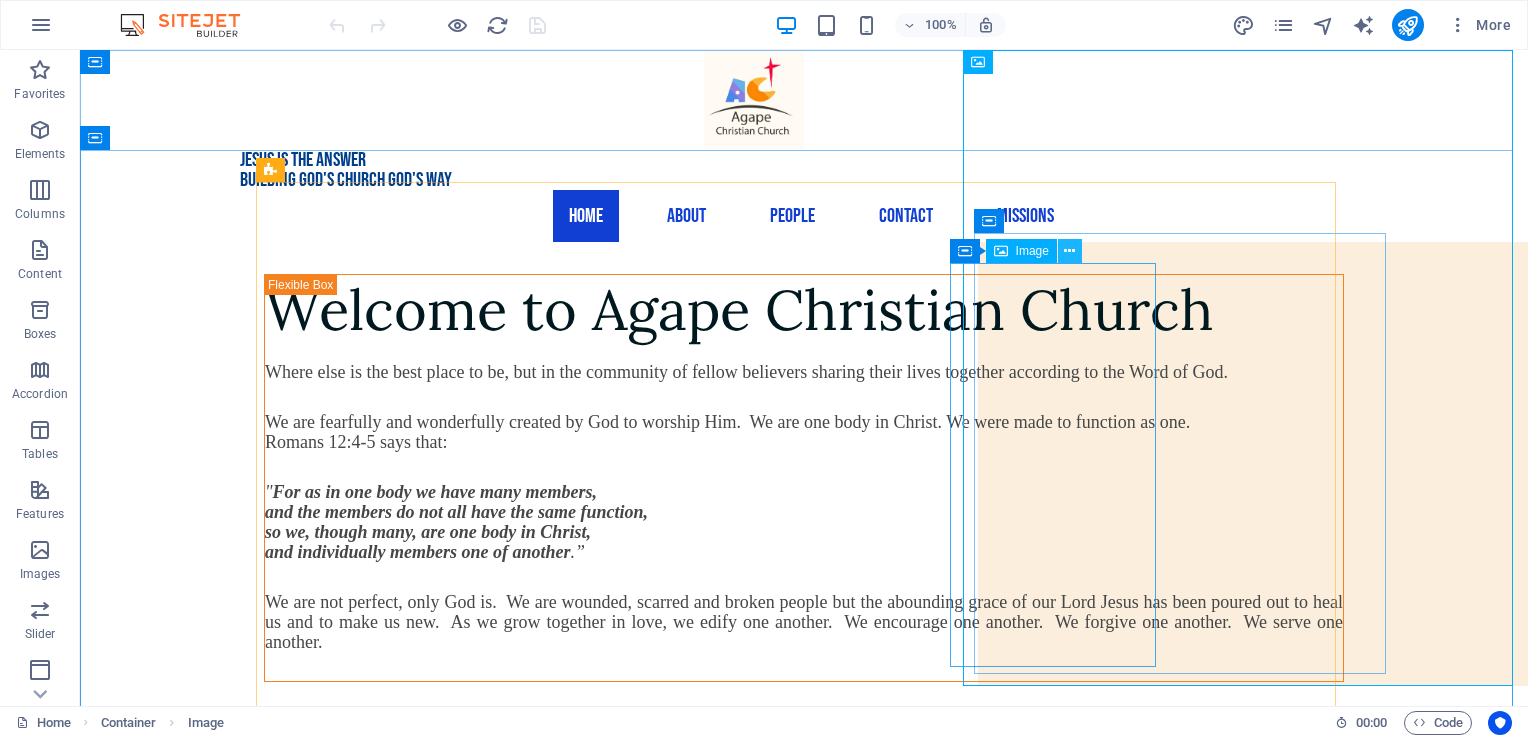 click at bounding box center [1069, 251] 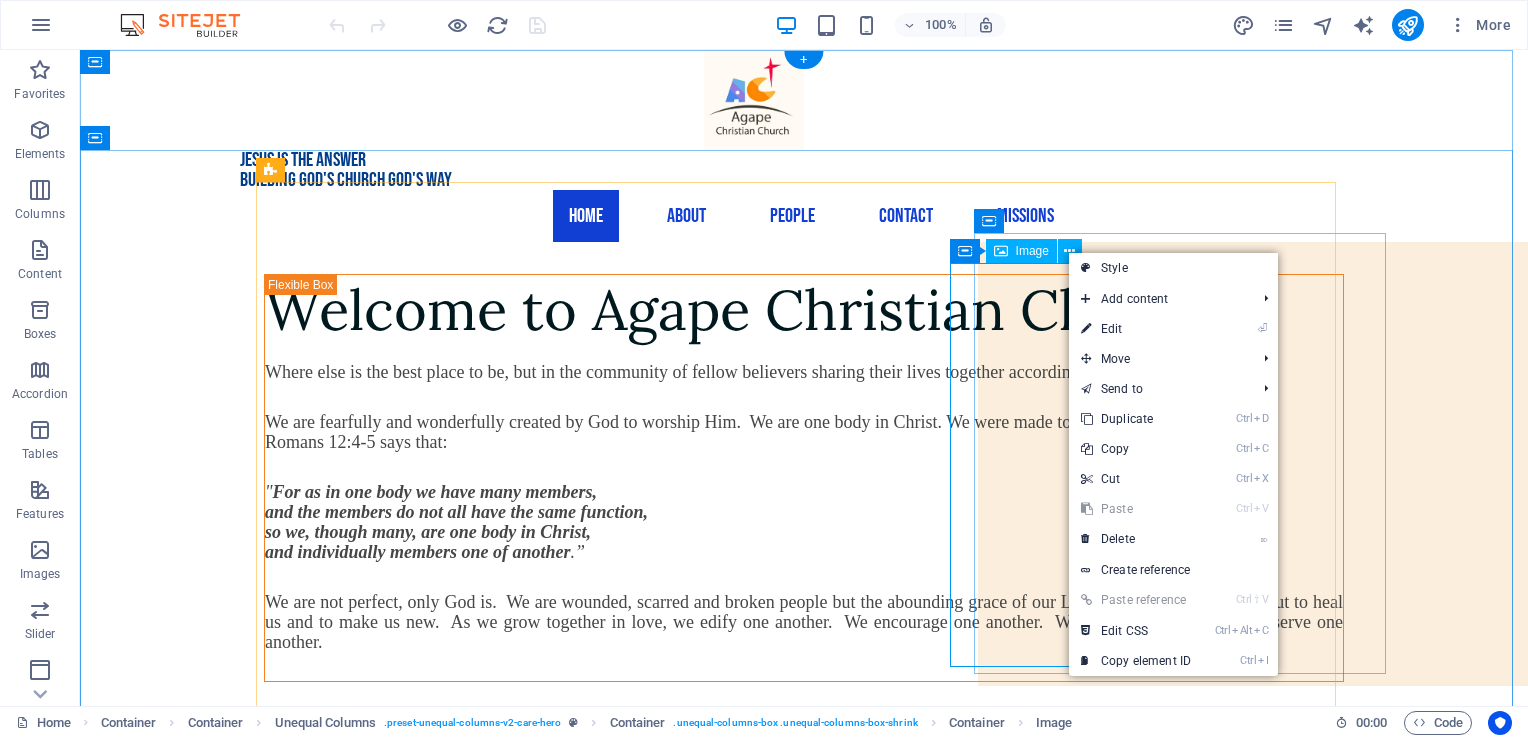 click at bounding box center [830, 912] 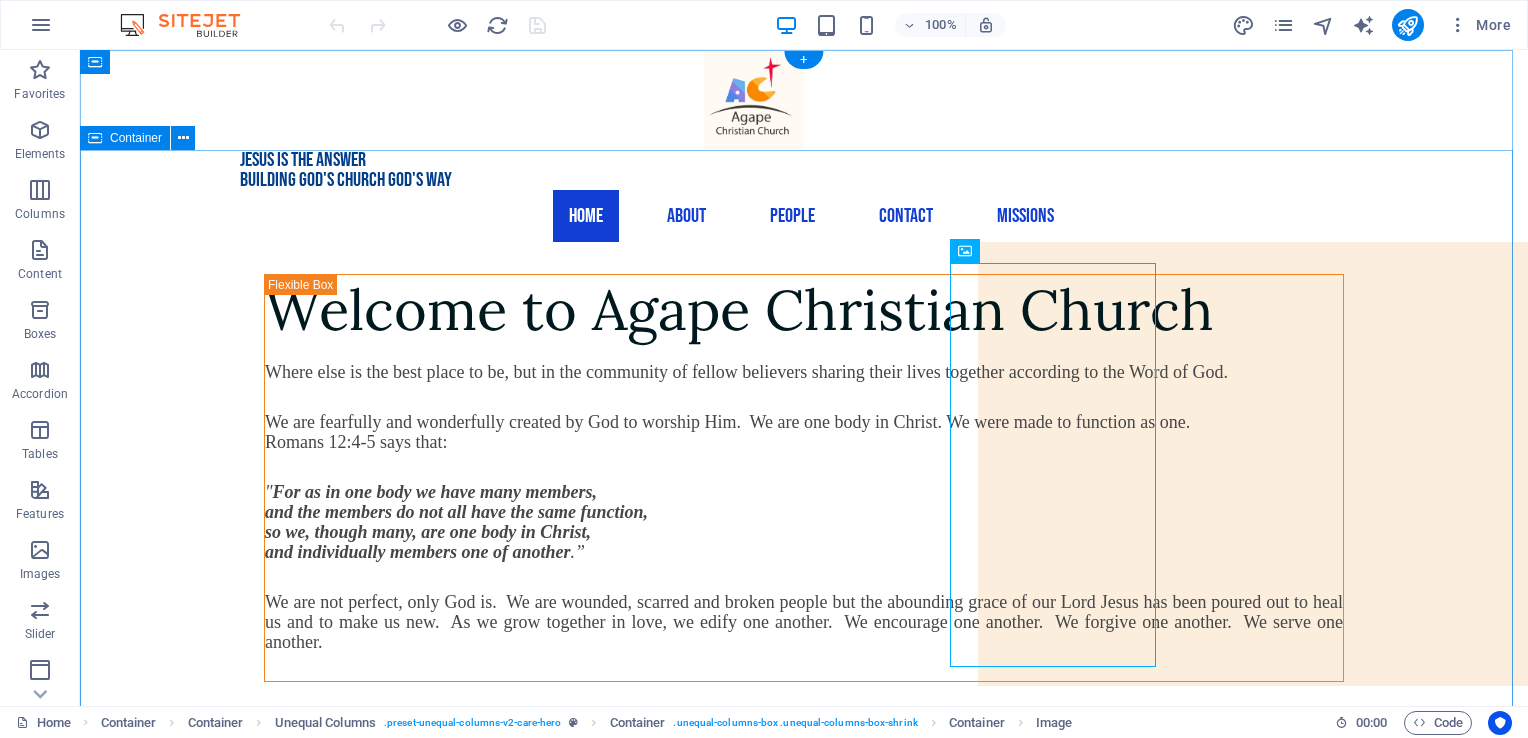 click on "Welcome to Agape Christian Church Where else is the best place to be, but in the community of fellow believers sharing their lives together according to the Word of God. We are fearfully and wonderfully created by God to worship Him. We are one body in Christ. We were made to function as one. Romans 12:4-5 says that: " For as in one body we have many members, and the members do not all have the same function, so we, though many, are one body in Christ, and individually members one of another .” We are not perfect, only God is. We are wounded, scarred and broken people but the abounding grace of our Lord Jesus has been poured out to heal us and to make us new. As we grow together in love, we edify one another. We encourage one another. We forgive one another. We serve one another." at bounding box center [804, 2253] 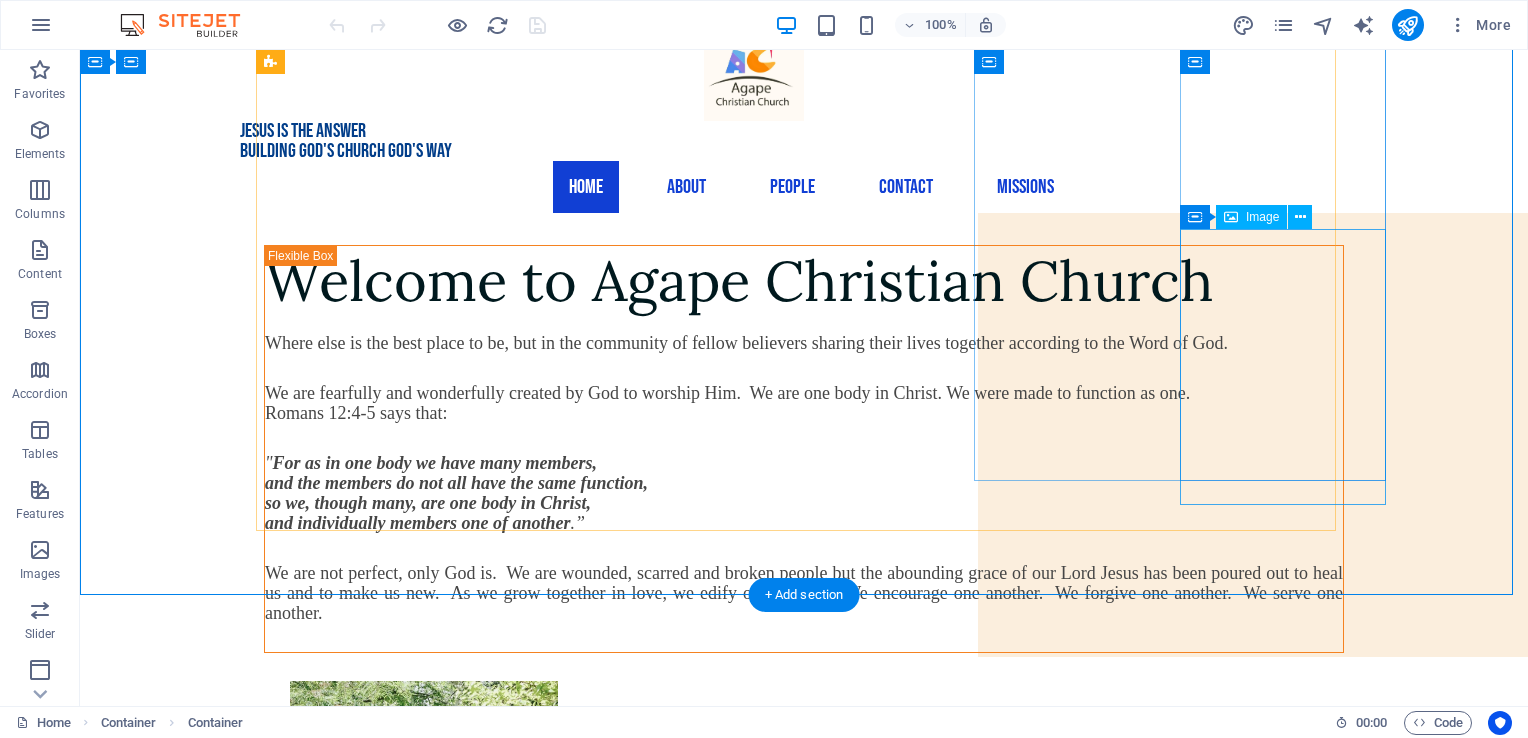 scroll, scrollTop: 0, scrollLeft: 0, axis: both 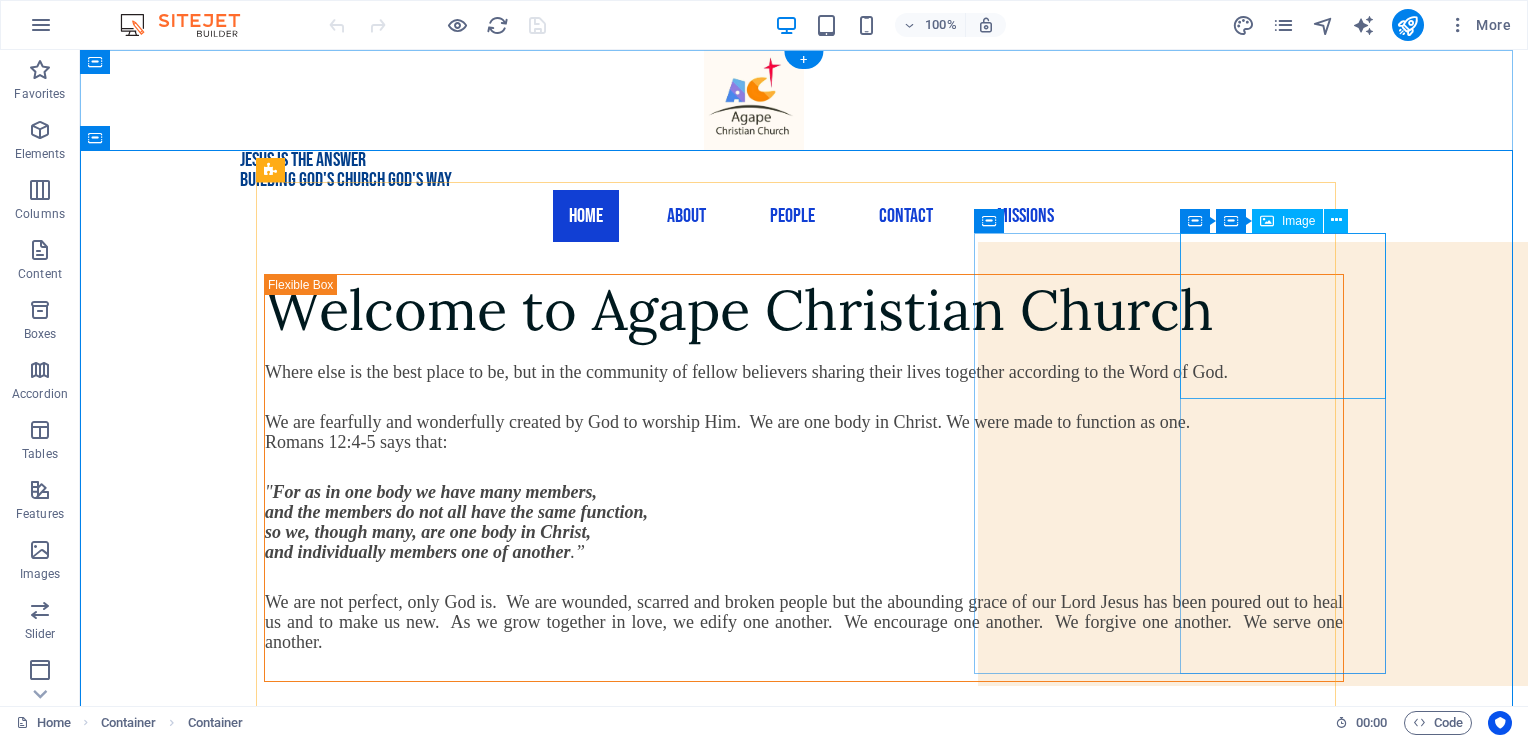 click at bounding box center (854, 1684) 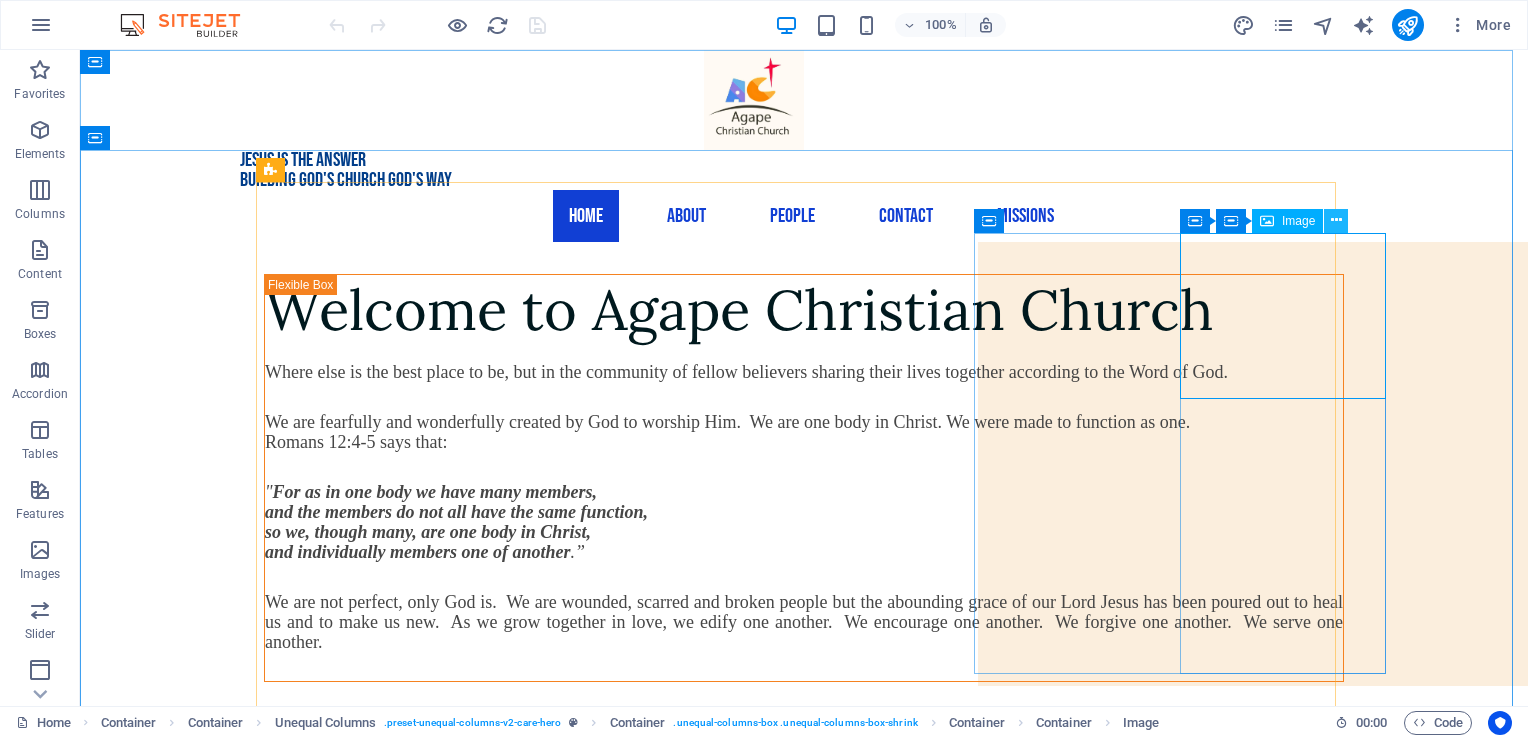 click at bounding box center (1336, 220) 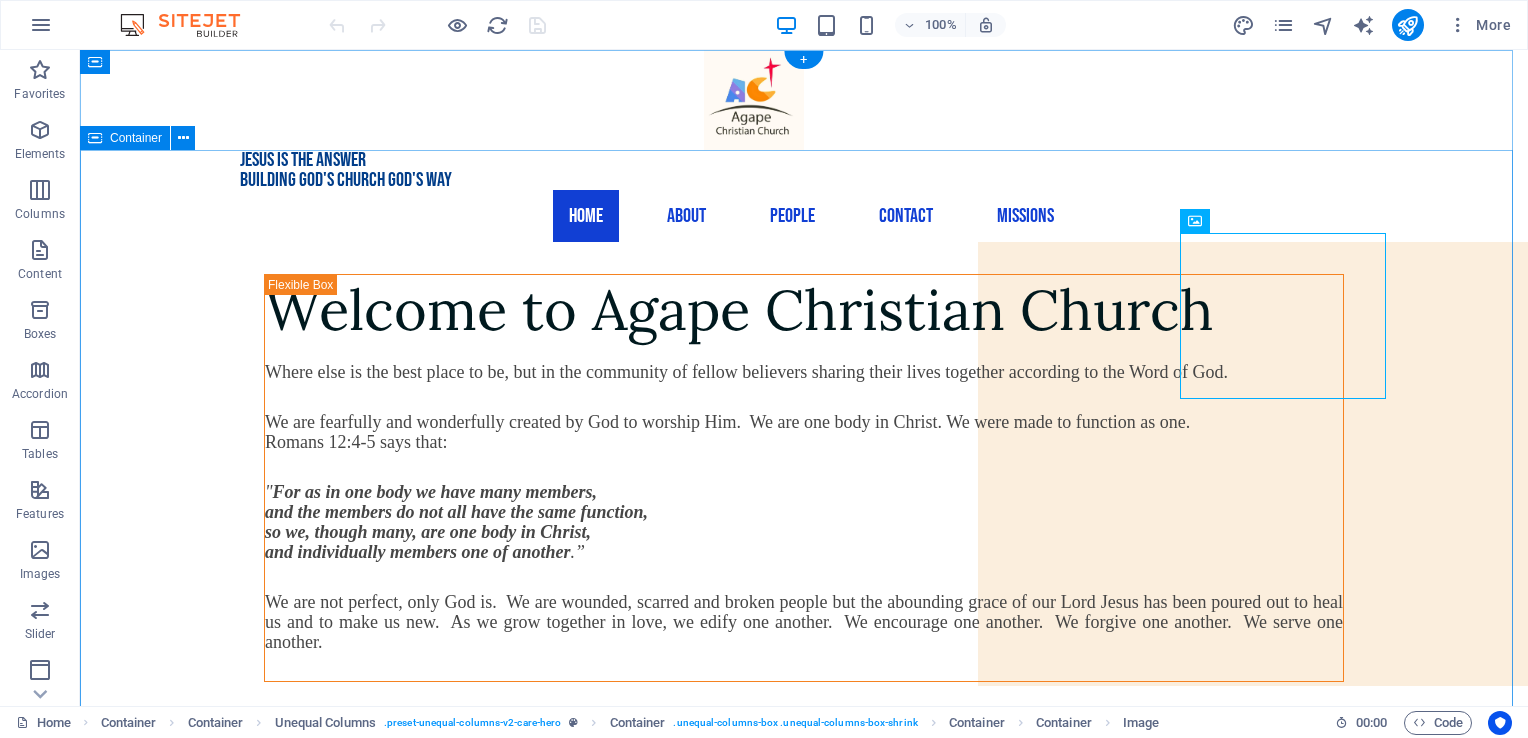 click on "Welcome to Agape Christian Church Where else is the best place to be, but in the community of fellow believers sharing their lives together according to the Word of God. We are fearfully and wonderfully created by God to worship Him. We are one body in Christ. We were made to function as one. Romans 12:4-5 says that: " For as in one body we have many members, and the members do not all have the same function, so we, though many, are one body in Christ, and individually members one of another .” We are not perfect, only God is. We are wounded, scarred and broken people but the abounding grace of our Lord Jesus has been poured out to heal us and to make us new. As we grow together in love, we edify one another. We encourage one another. We forgive one another. We serve one another." at bounding box center [804, 2253] 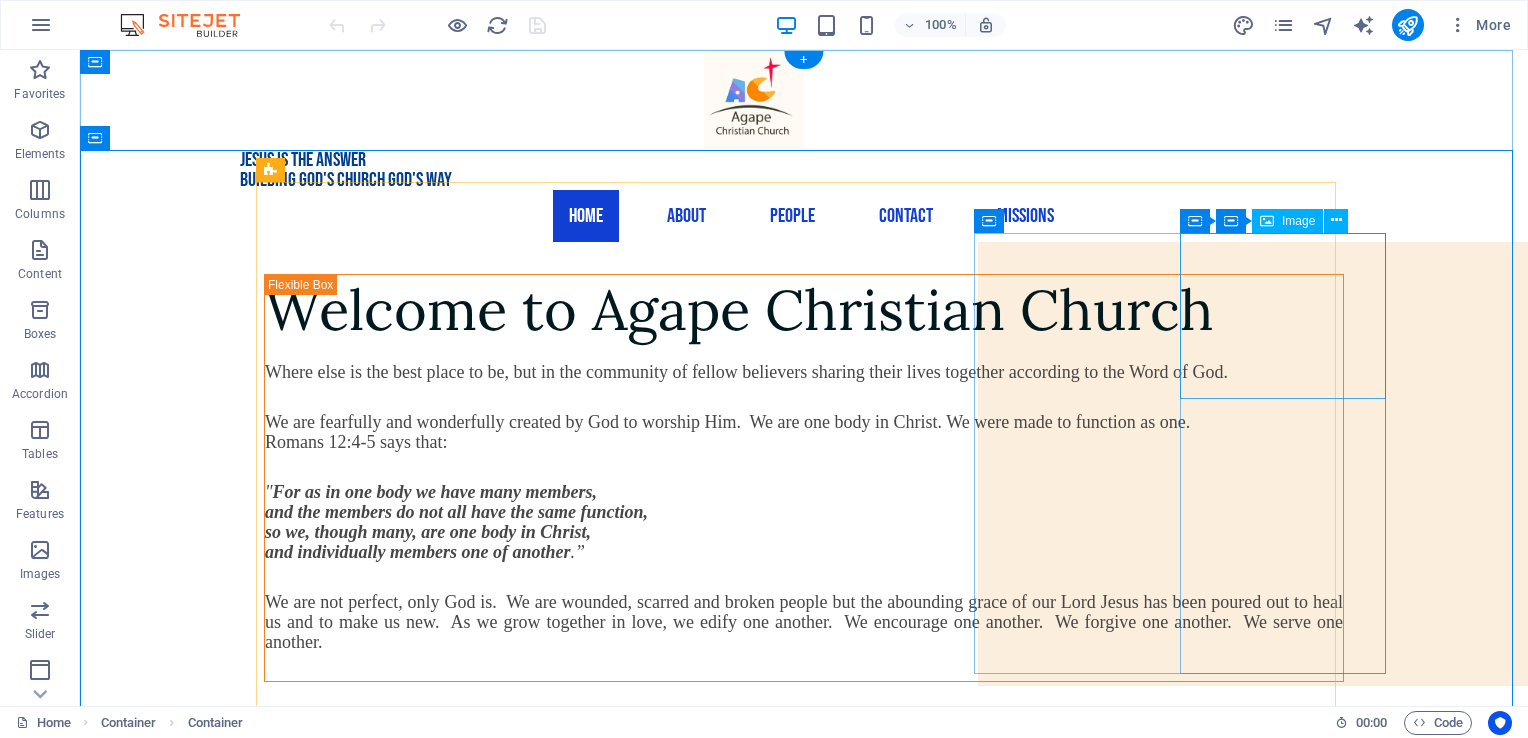 click at bounding box center (854, 1684) 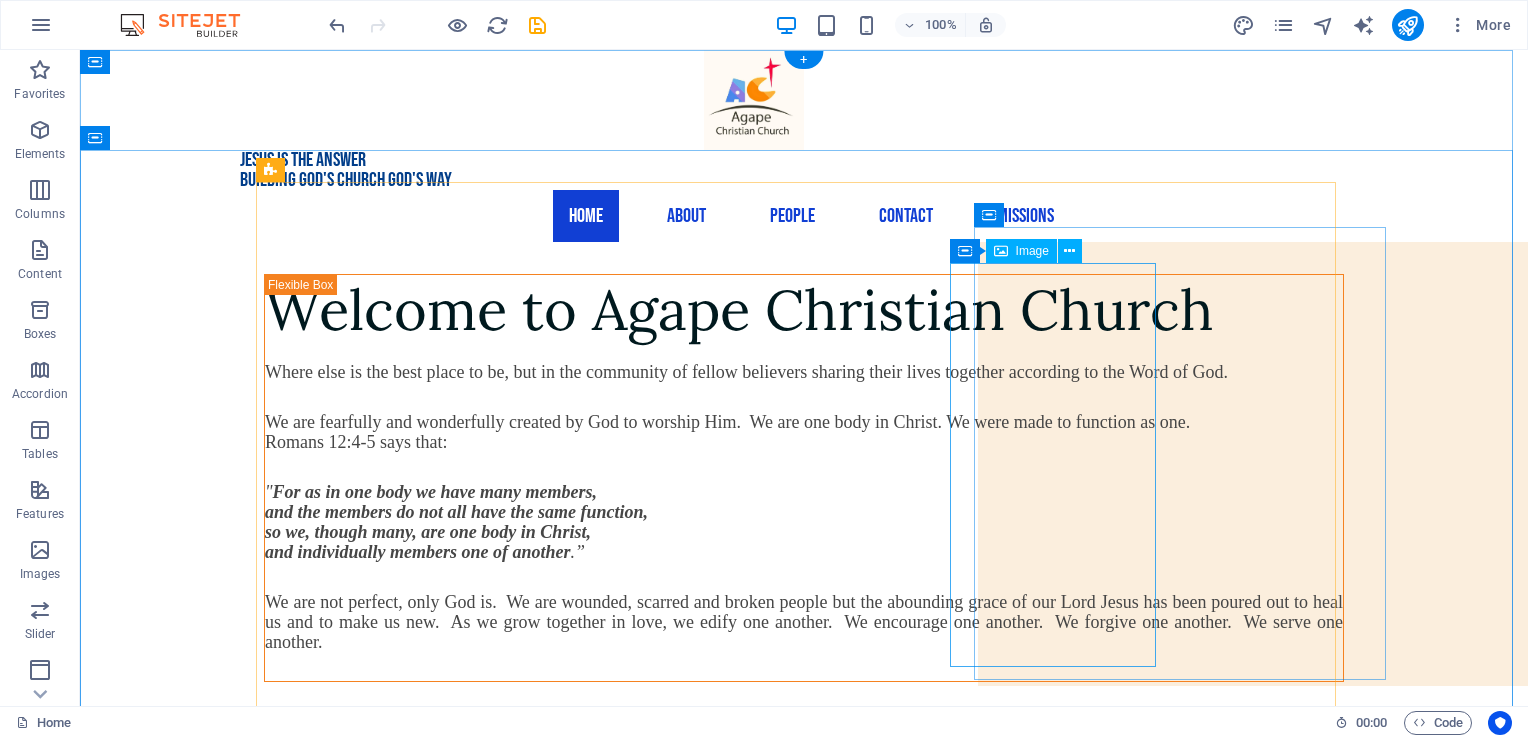 click at bounding box center (830, 912) 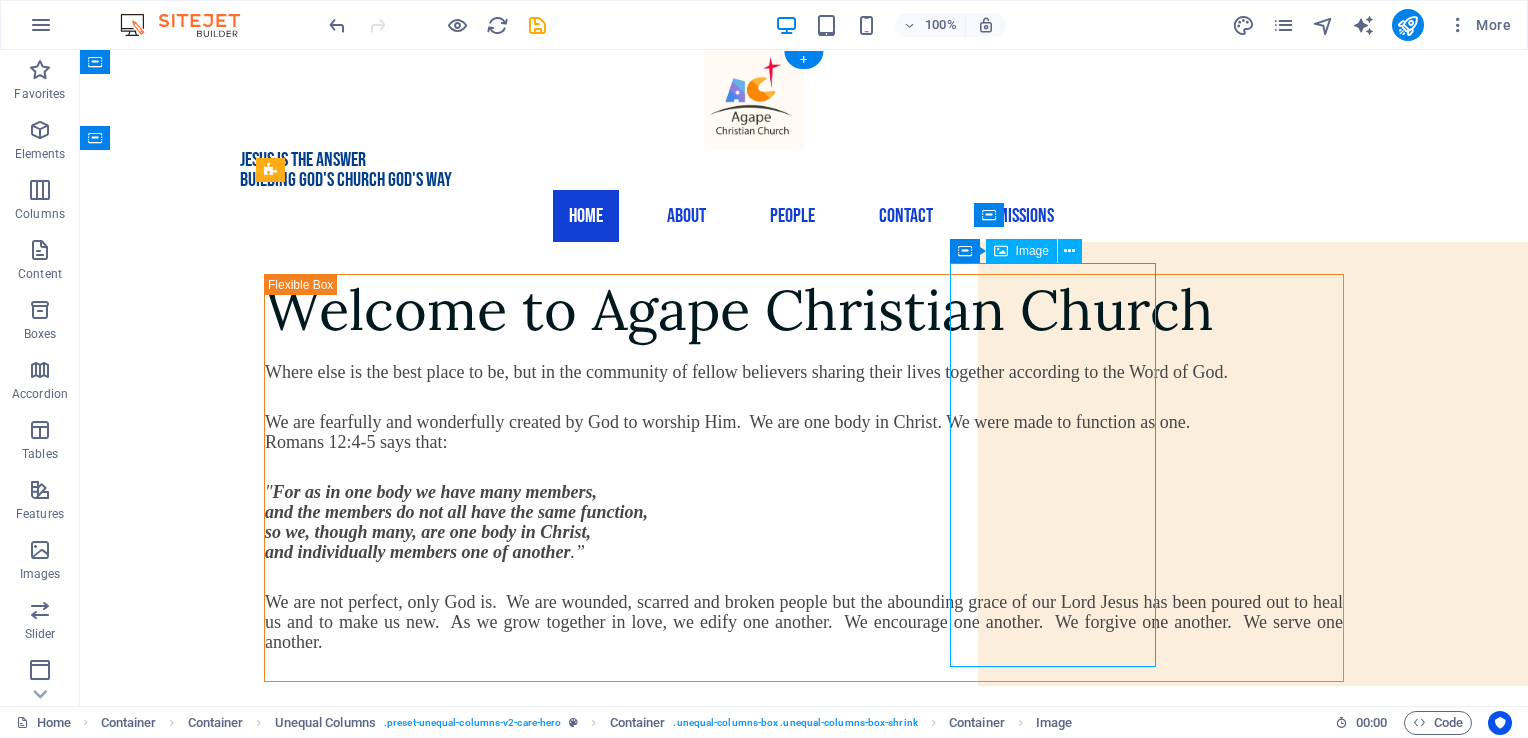 click at bounding box center [830, 912] 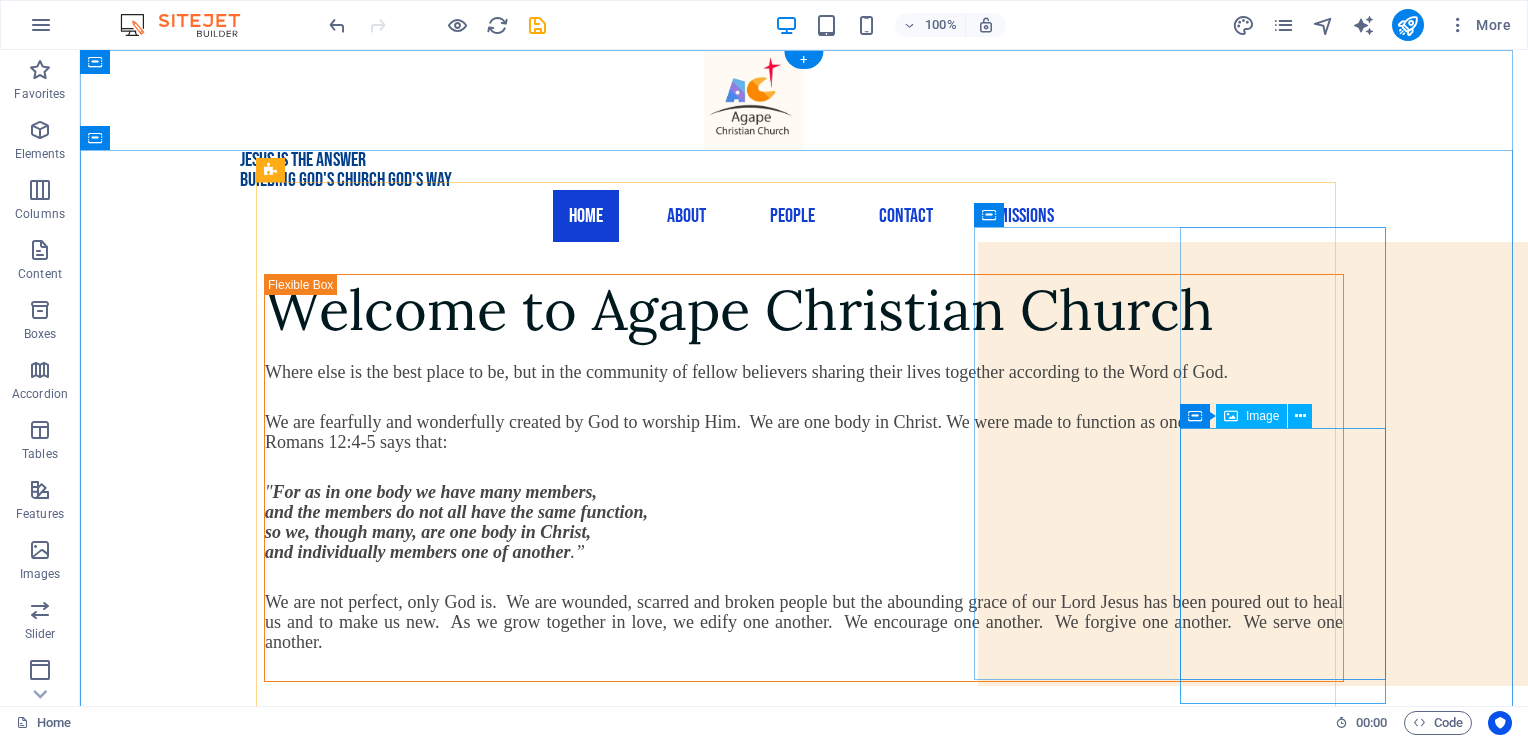 click at bounding box center (854, 1972) 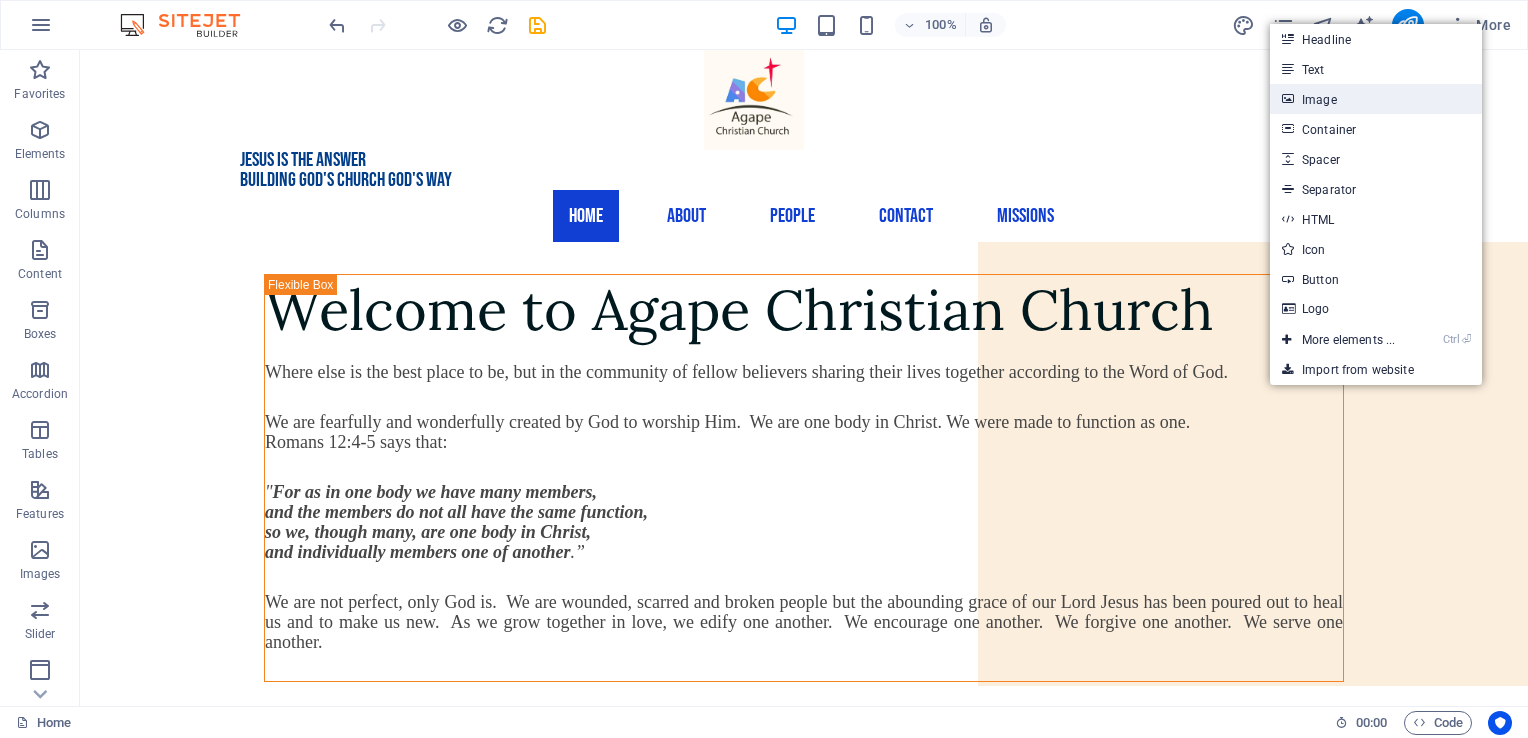 click on "Image" at bounding box center (1376, 99) 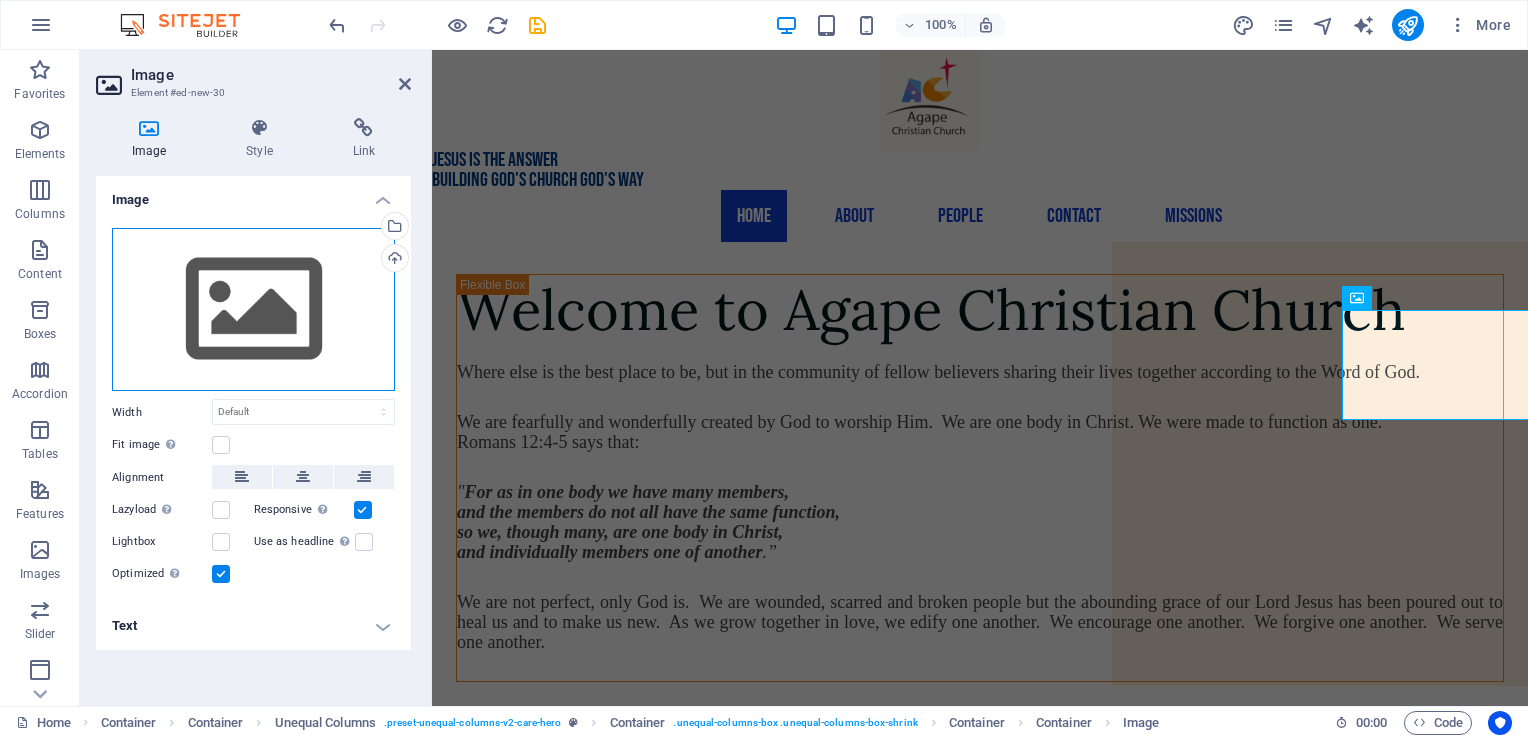 click on "Drag files here, click to choose files or select files from Files or our free stock photos & videos" at bounding box center (253, 310) 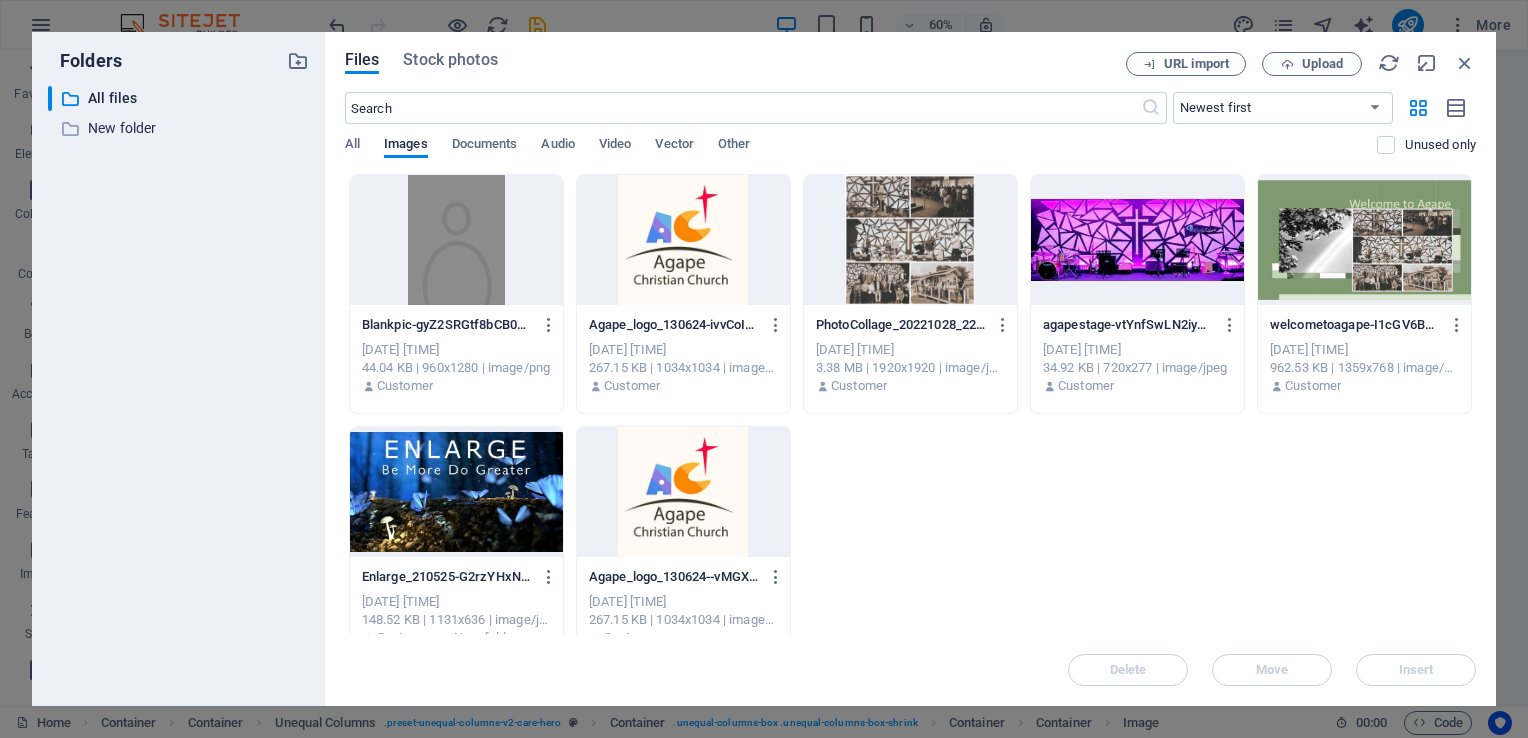 click at bounding box center [910, 240] 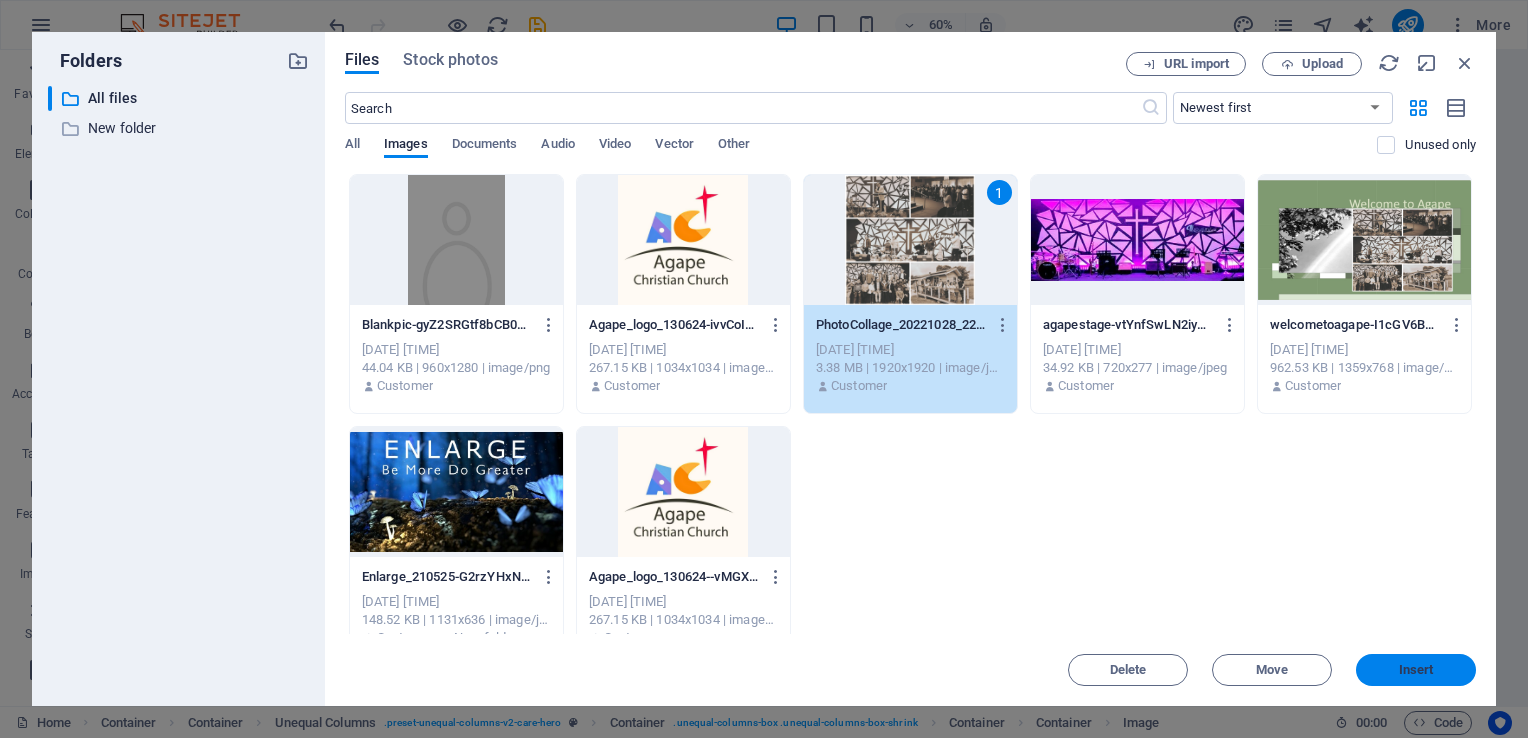 click on "Insert" at bounding box center [1416, 670] 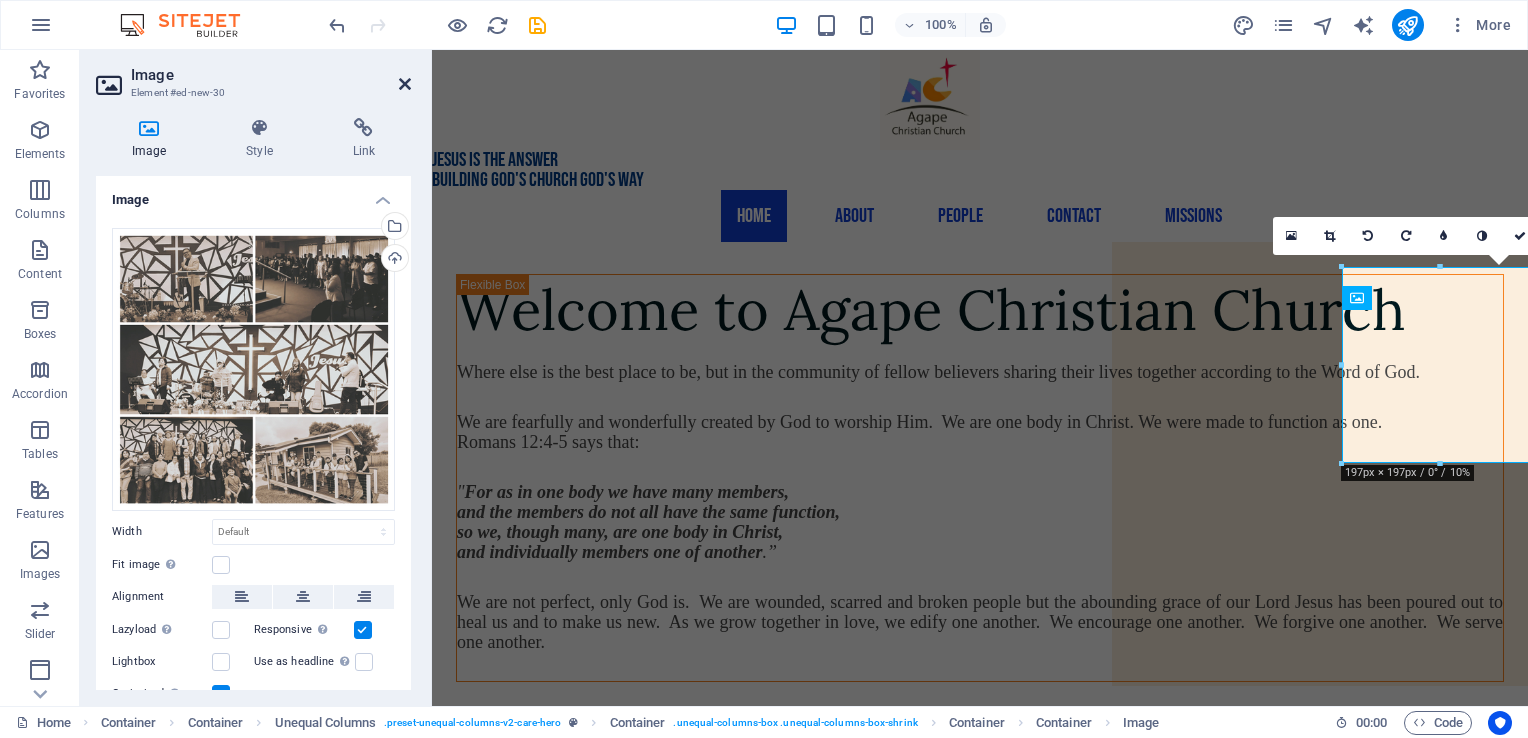 click at bounding box center [405, 84] 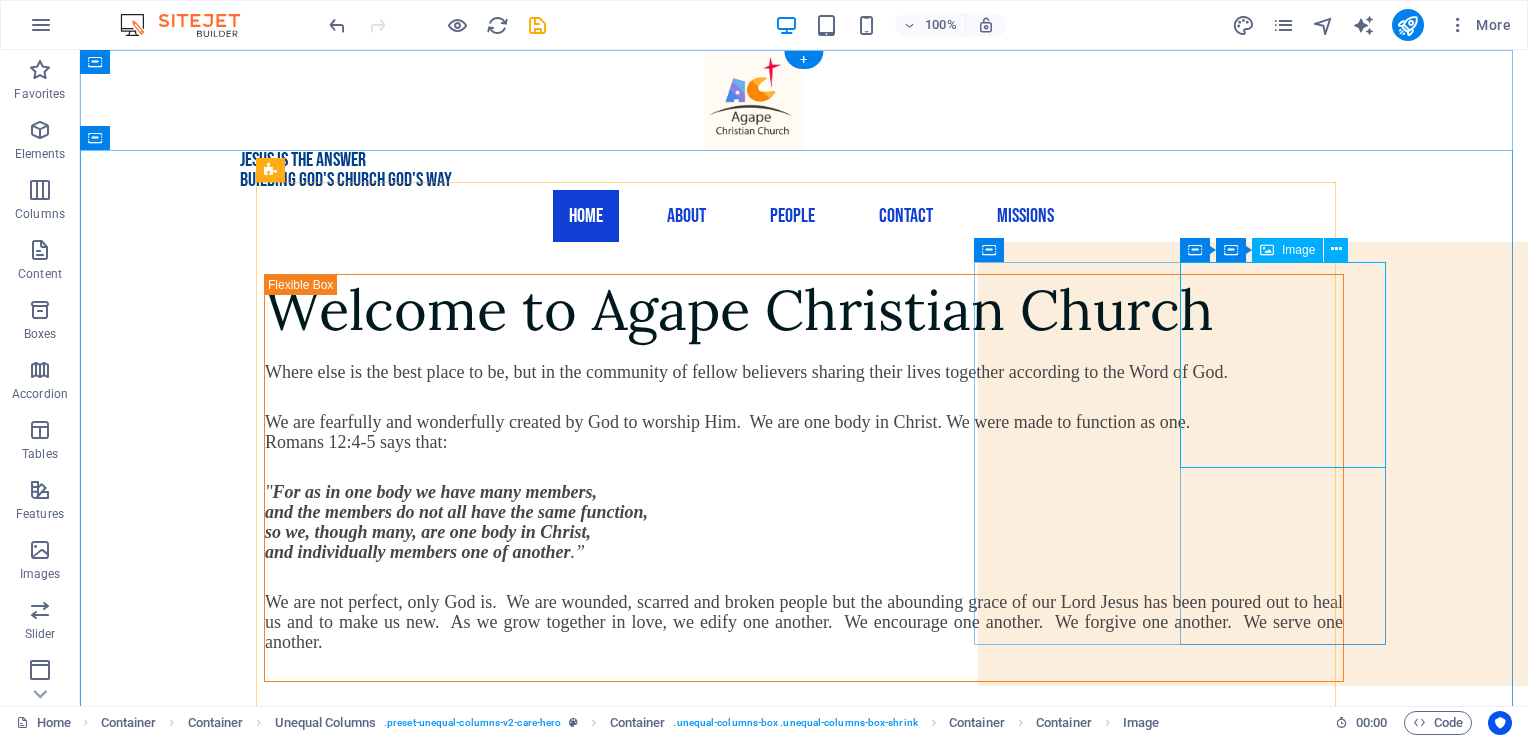 click at bounding box center [854, 1564] 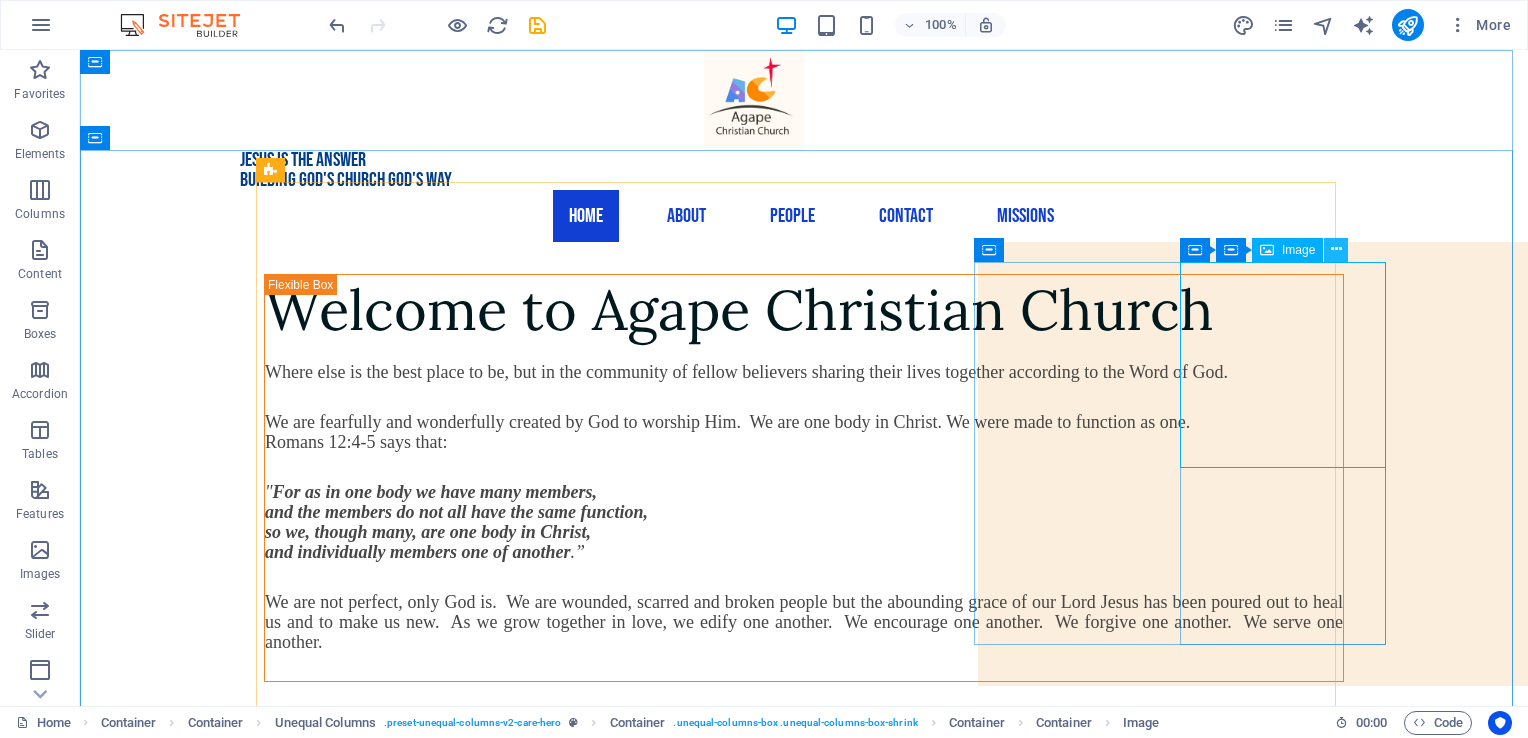 click at bounding box center [1336, 249] 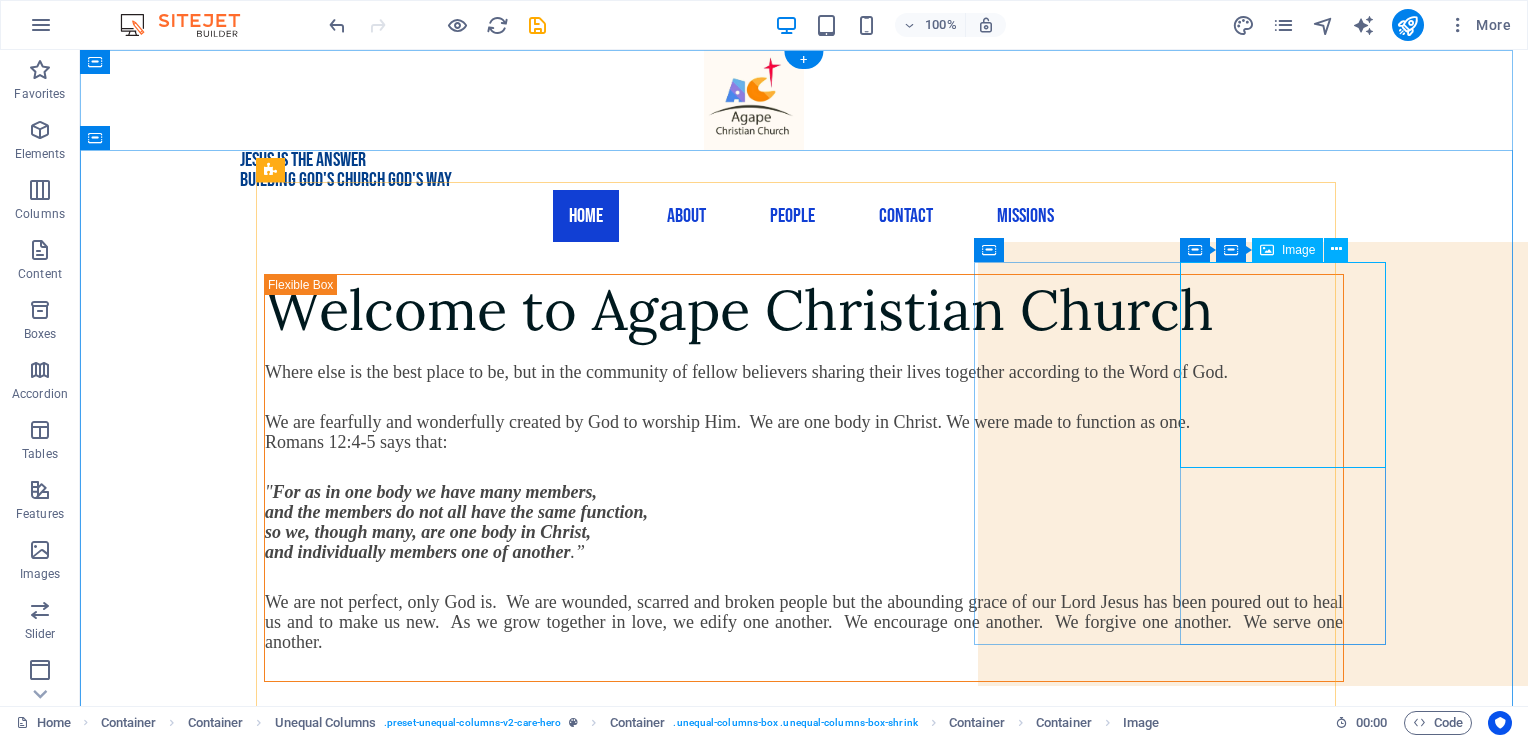 click at bounding box center (854, 1564) 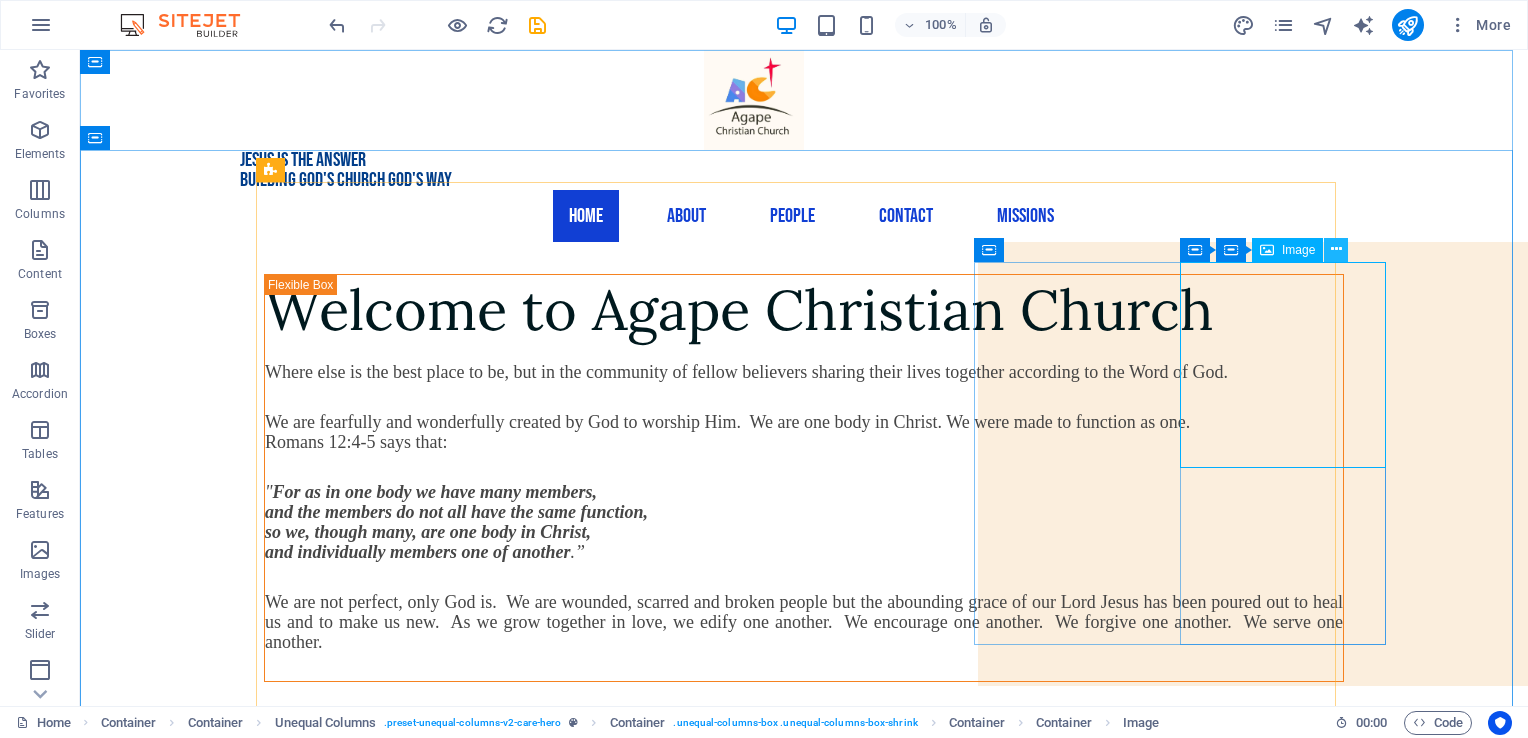 click at bounding box center (1336, 249) 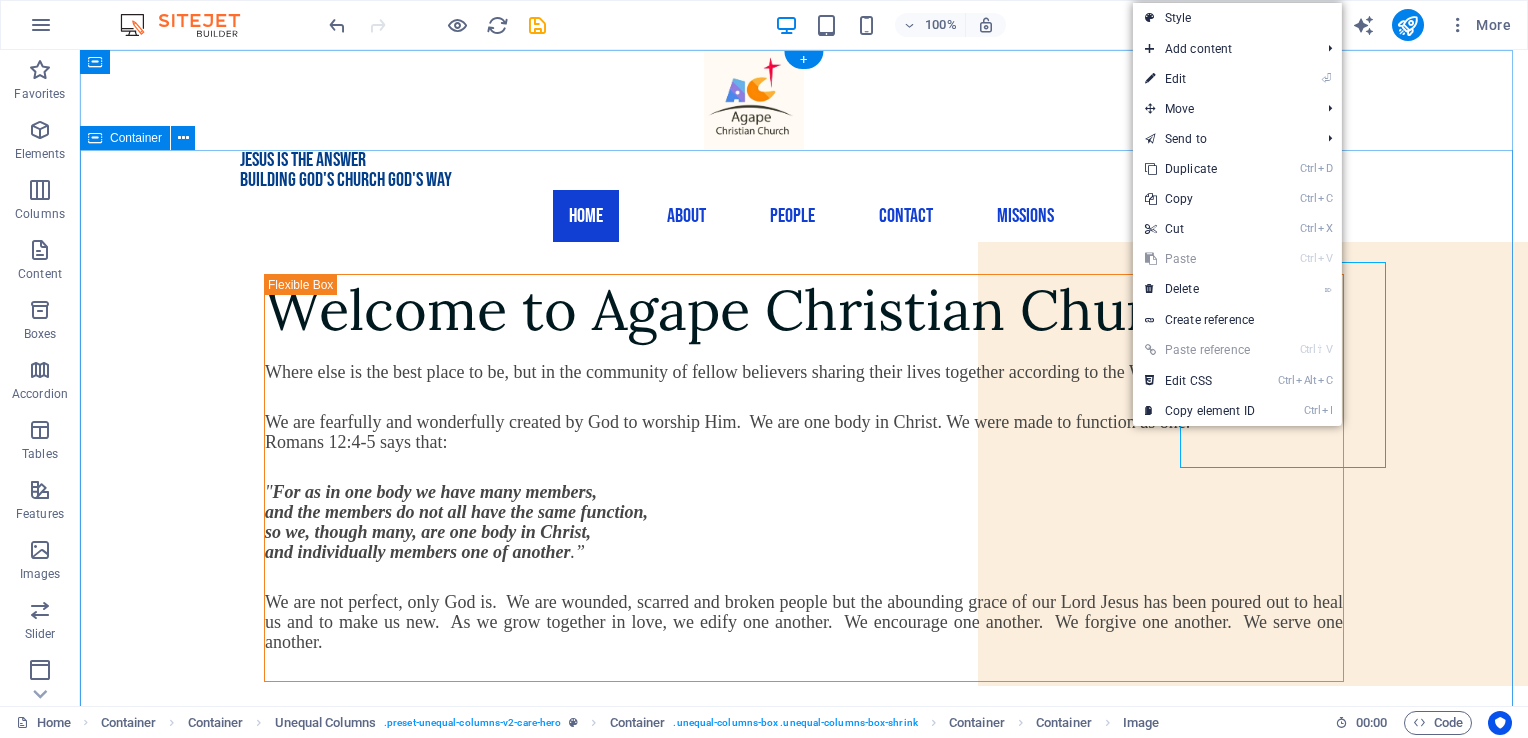 click on "Welcome to Agape Christian Church Where else is the best place to be, but in the community of fellow believers sharing their lives together according to the Word of God. We are fearfully and wonderfully created by God to worship Him. We are one body in Christ. We were made to function as one. Romans 12:4-5 says that: " For as in one body we have many members, and the members do not all have the same function, so we, though many, are one body in Christ, and individually members one of another .” We are not perfect, only God is. We are wounded, scarred and broken people but the abounding grace of our Lord Jesus has been poured out to heal us and to make us new. As we grow together in love, we edify one another. We encourage one another. We forgive one another. We serve one another. Drop content here or Add elements Paste clipboard Drop content here or Add elements Paste clipboard" at bounding box center (804, 1368) 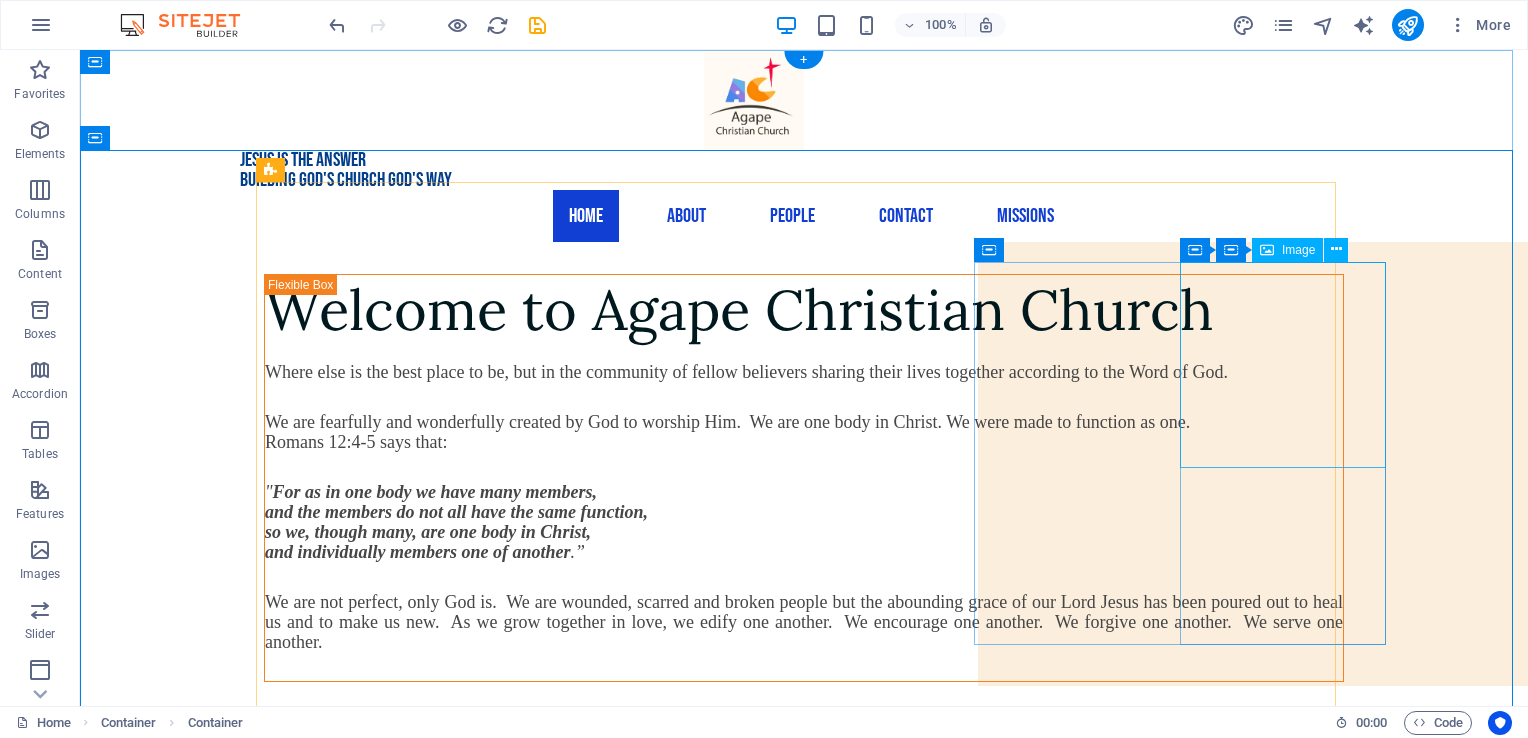 click at bounding box center (854, 1564) 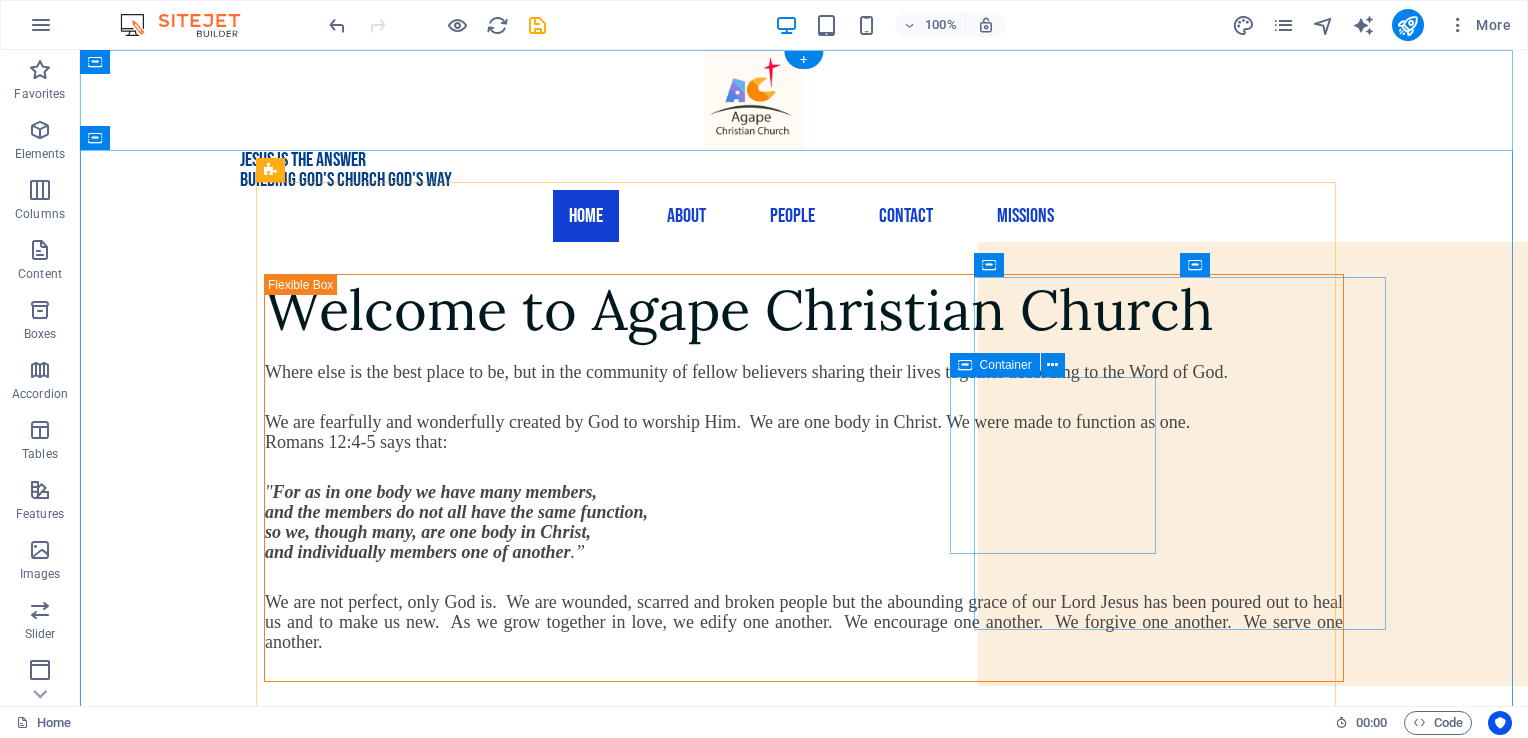 click on "Drop content here or  Add elements  Paste clipboard" at bounding box center (830, 781) 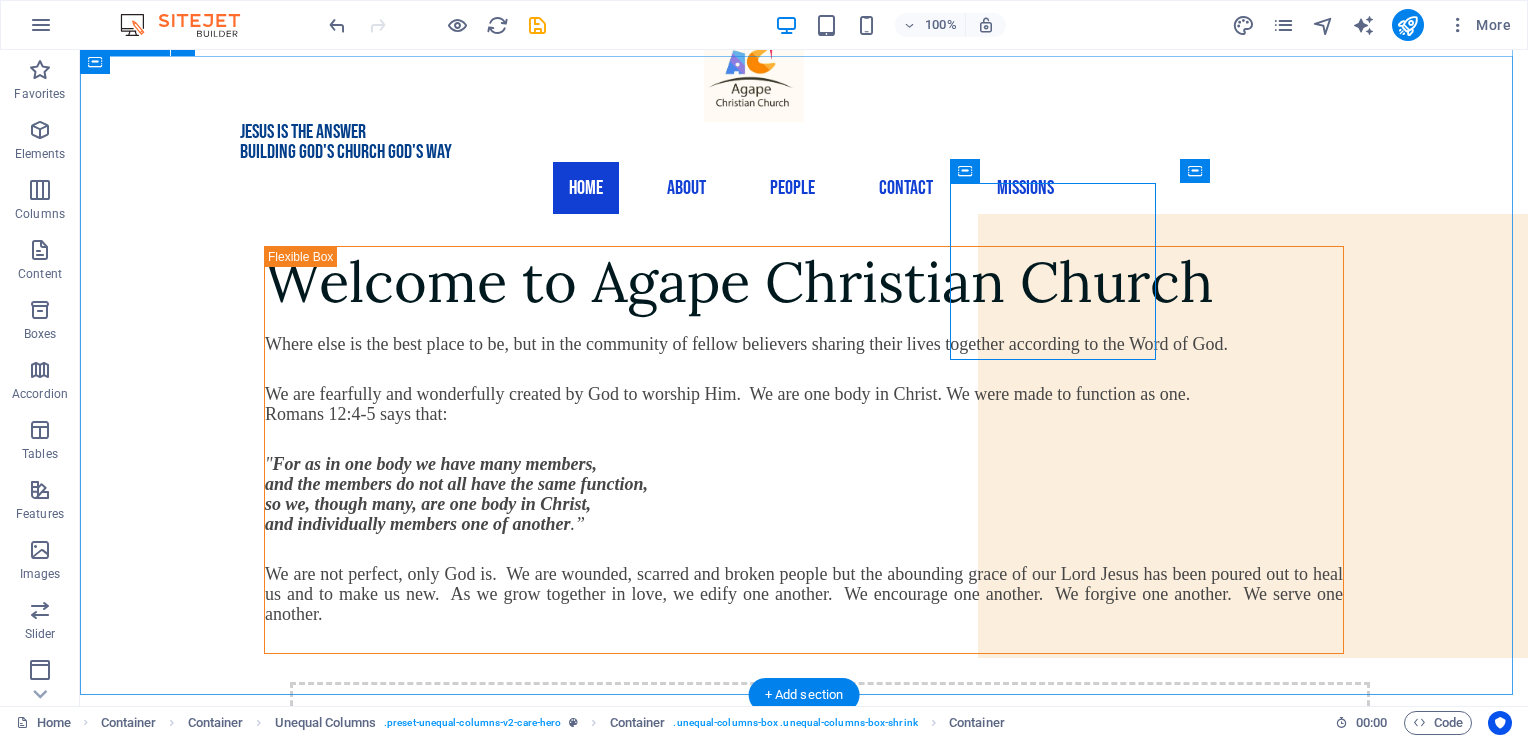 scroll, scrollTop: 0, scrollLeft: 0, axis: both 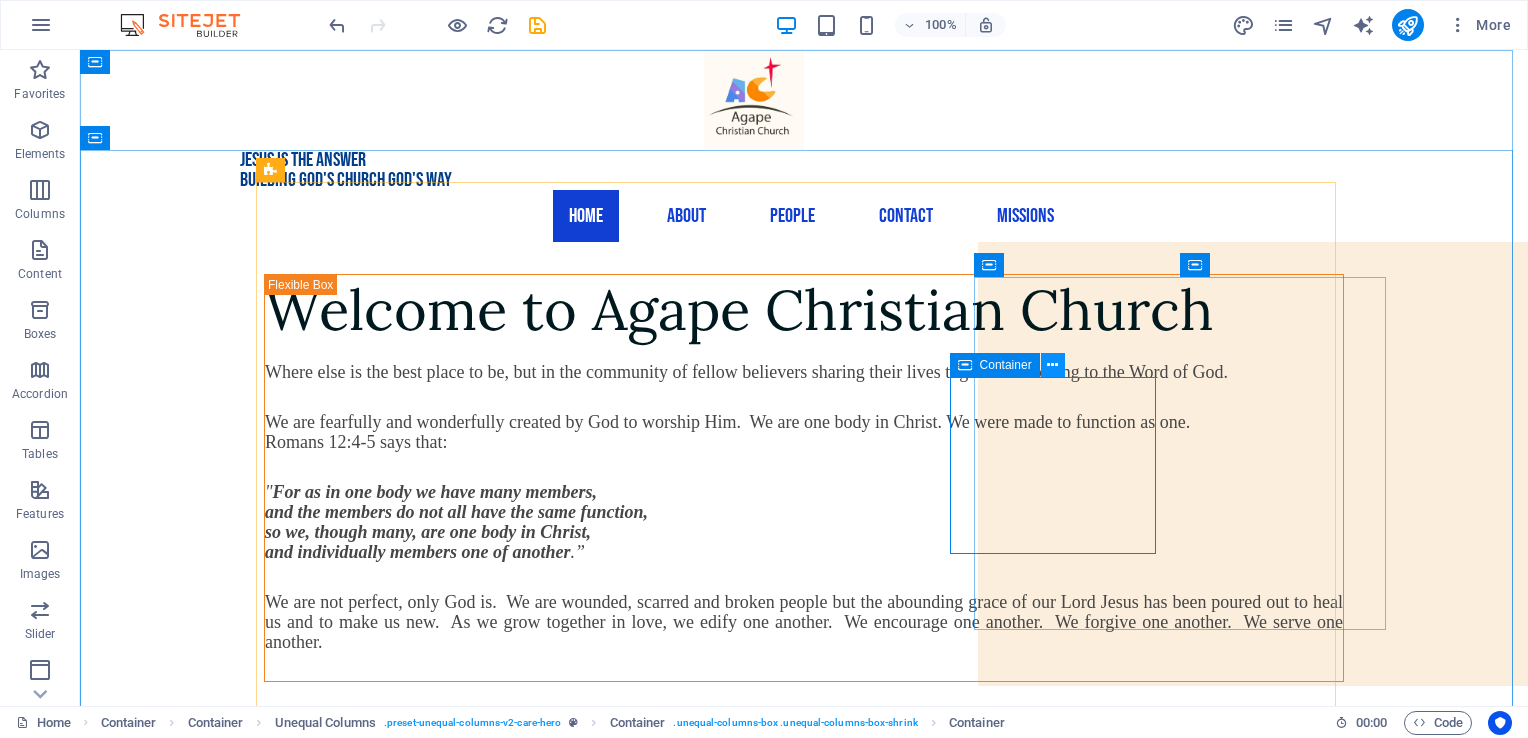 click at bounding box center [1052, 365] 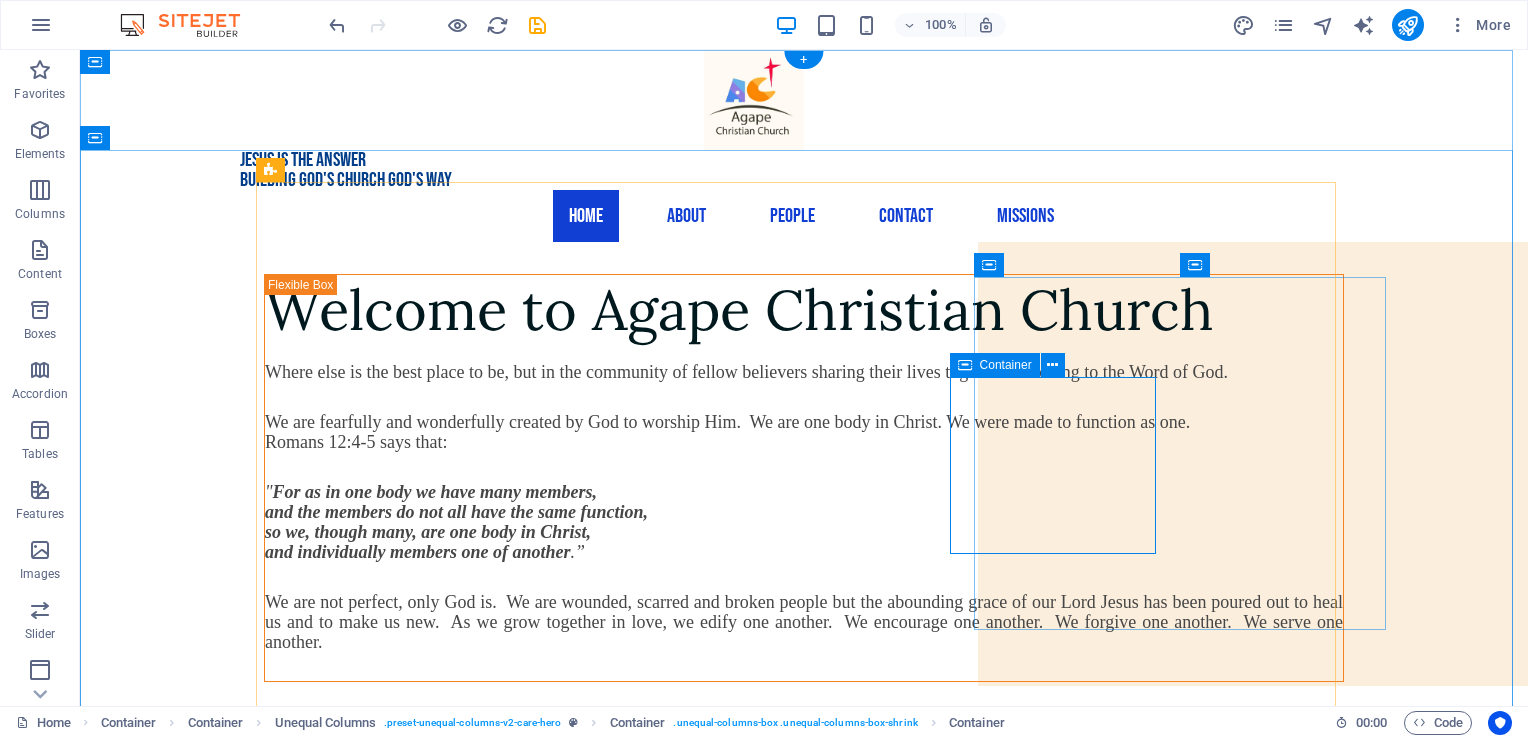 click on "Drop content here or  Add elements  Paste clipboard" at bounding box center (830, 781) 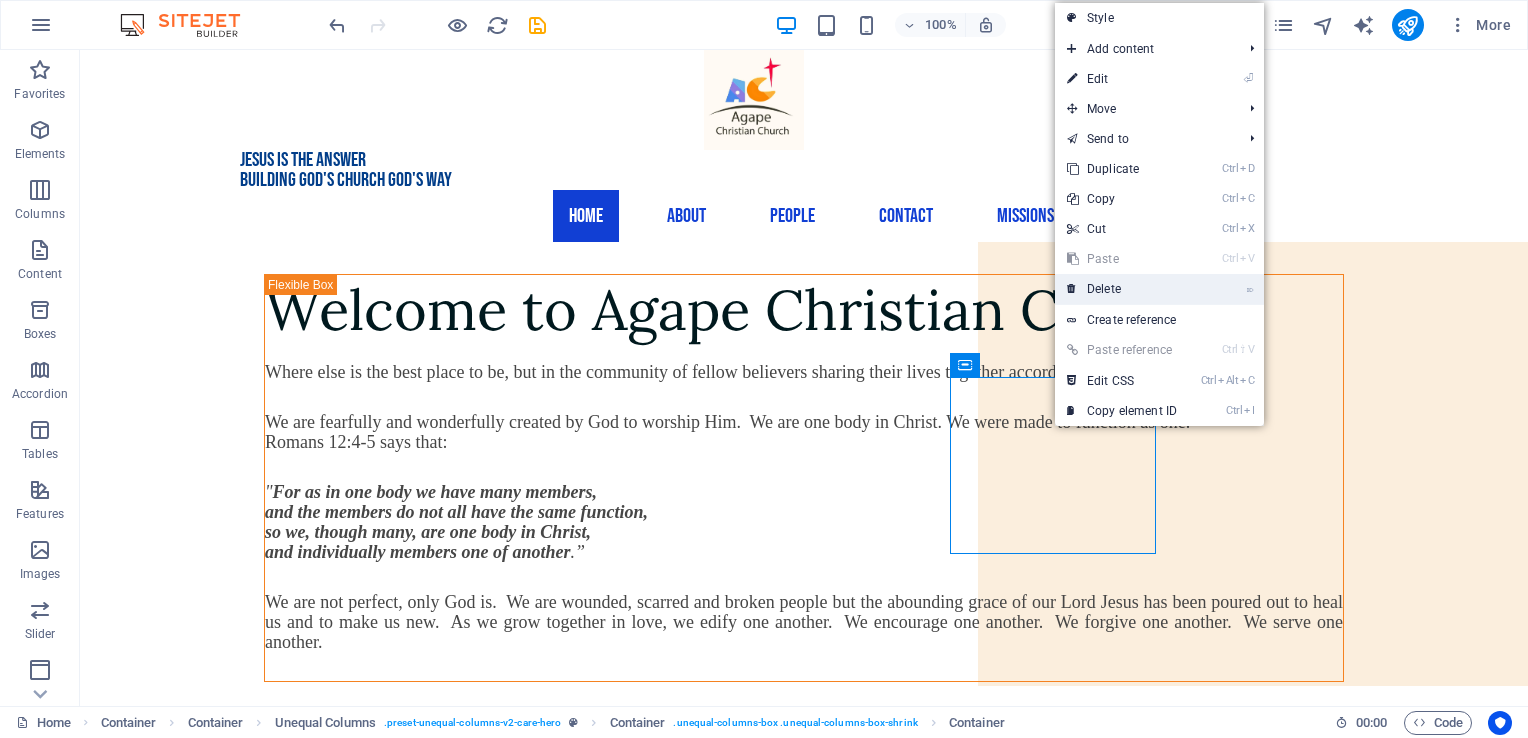 click on "⌦  Delete" at bounding box center (1122, 289) 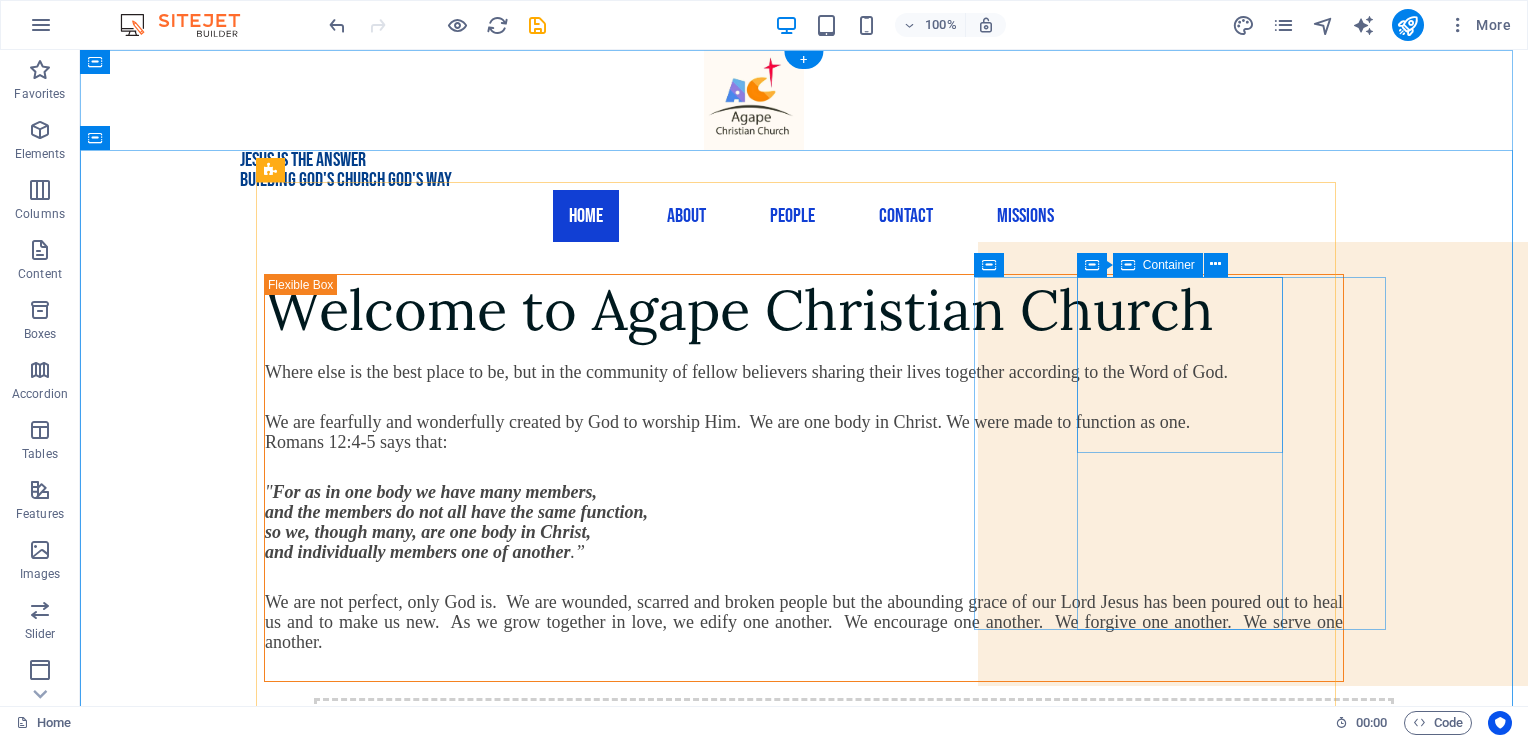 click on "Drop content here or  Add elements  Paste clipboard" at bounding box center [854, 769] 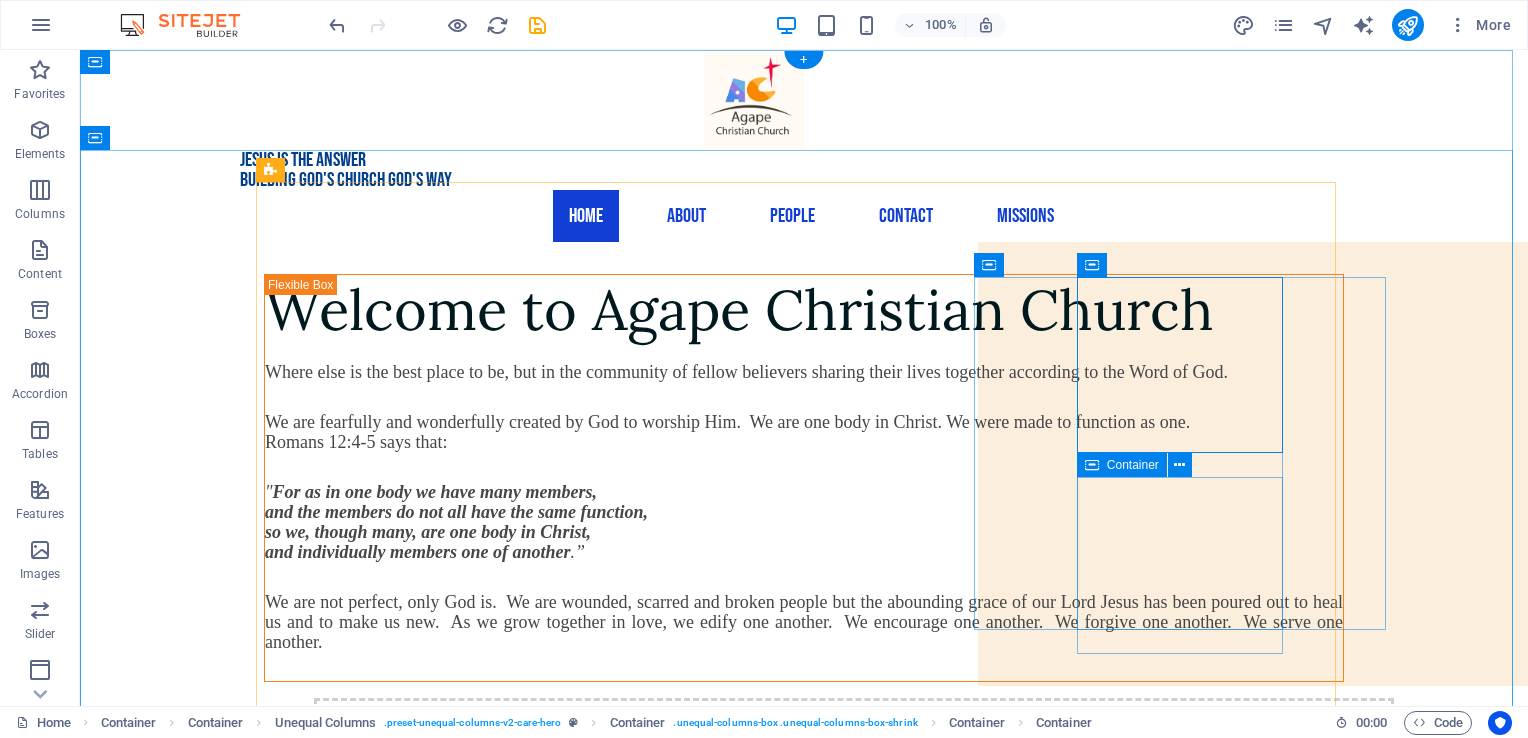 click on "Drop content here or  Add elements  Paste clipboard" at bounding box center [854, 935] 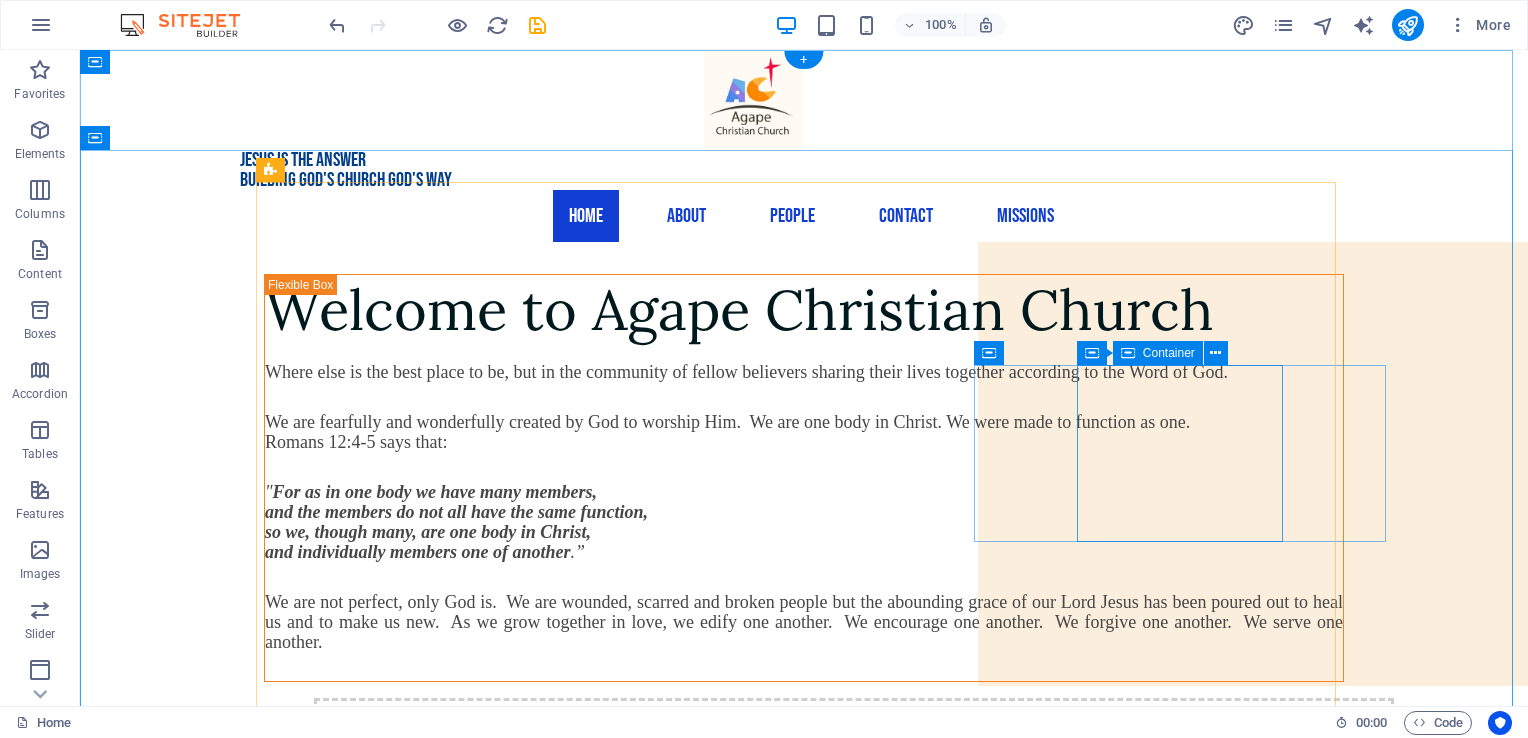 click on "Drop content here or  Add elements  Paste clipboard" at bounding box center (854, 769) 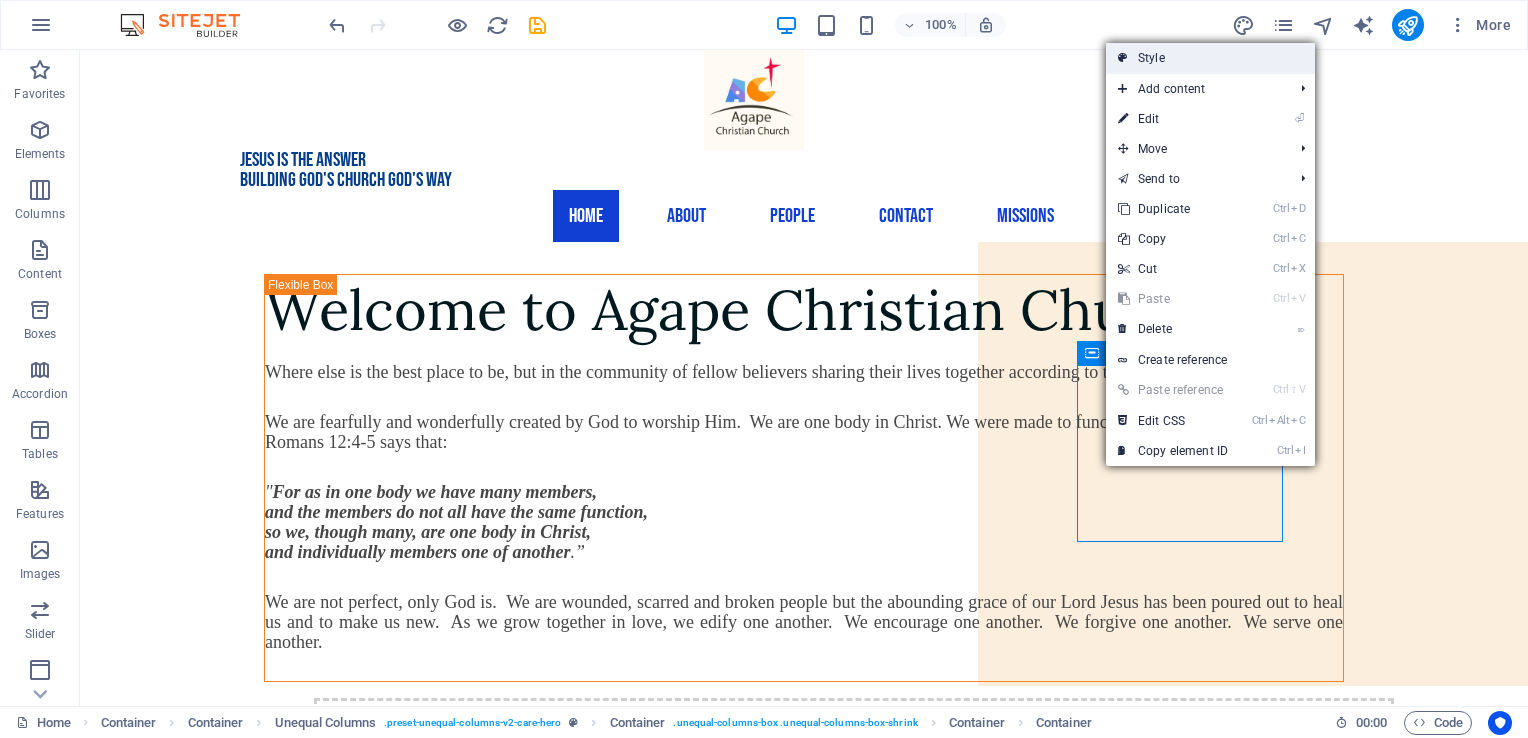 click on "Style" at bounding box center [1210, 58] 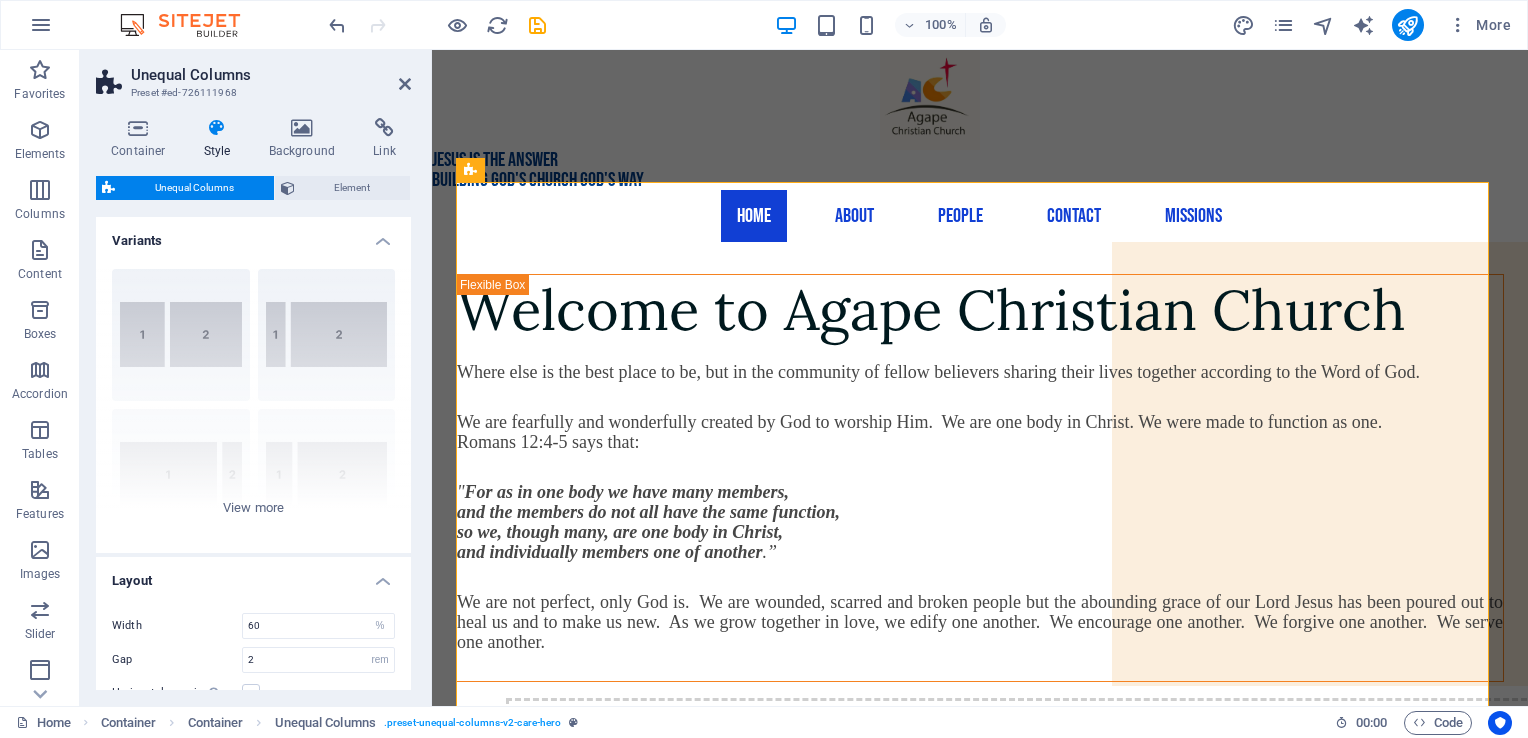 drag, startPoint x: 405, startPoint y: 547, endPoint x: 405, endPoint y: 579, distance: 32 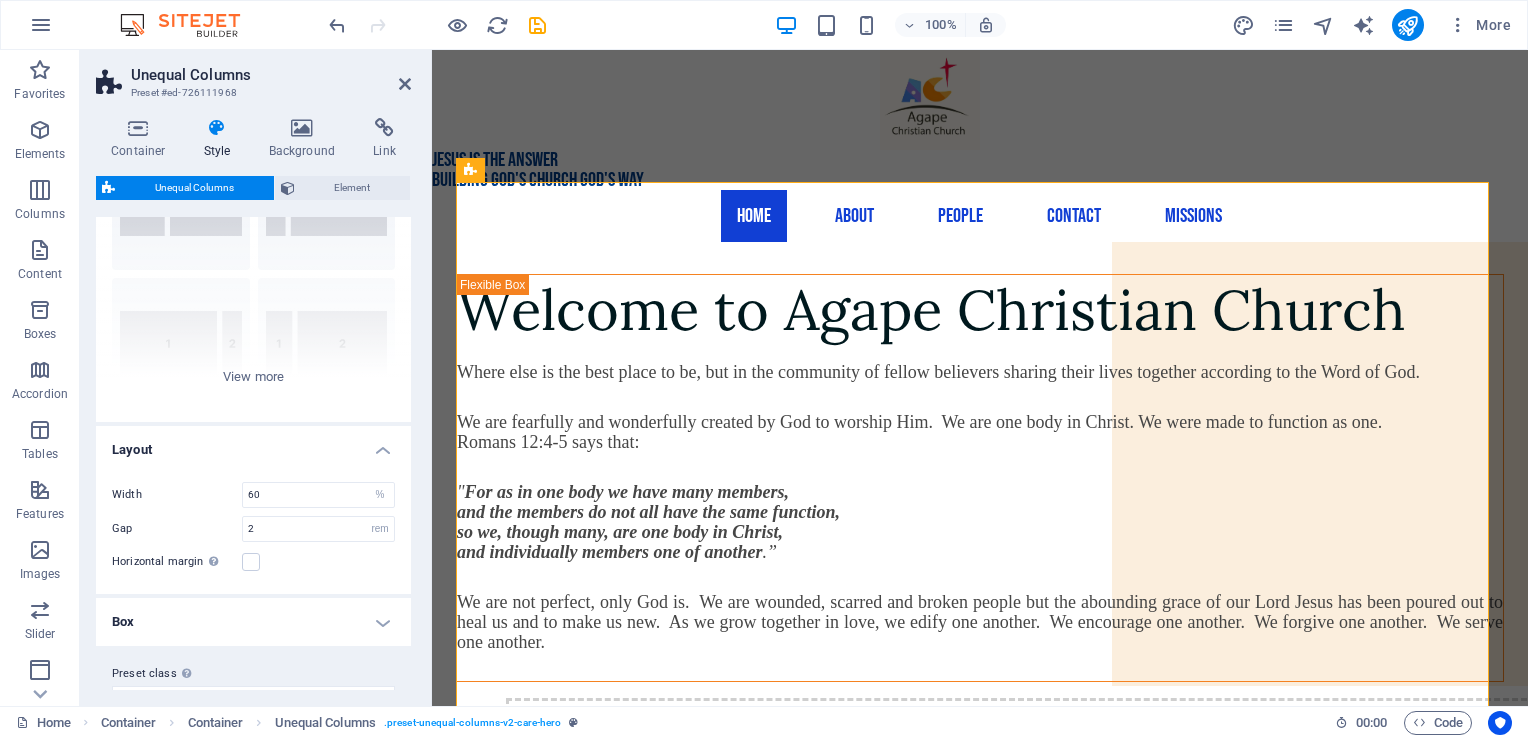scroll, scrollTop: 165, scrollLeft: 0, axis: vertical 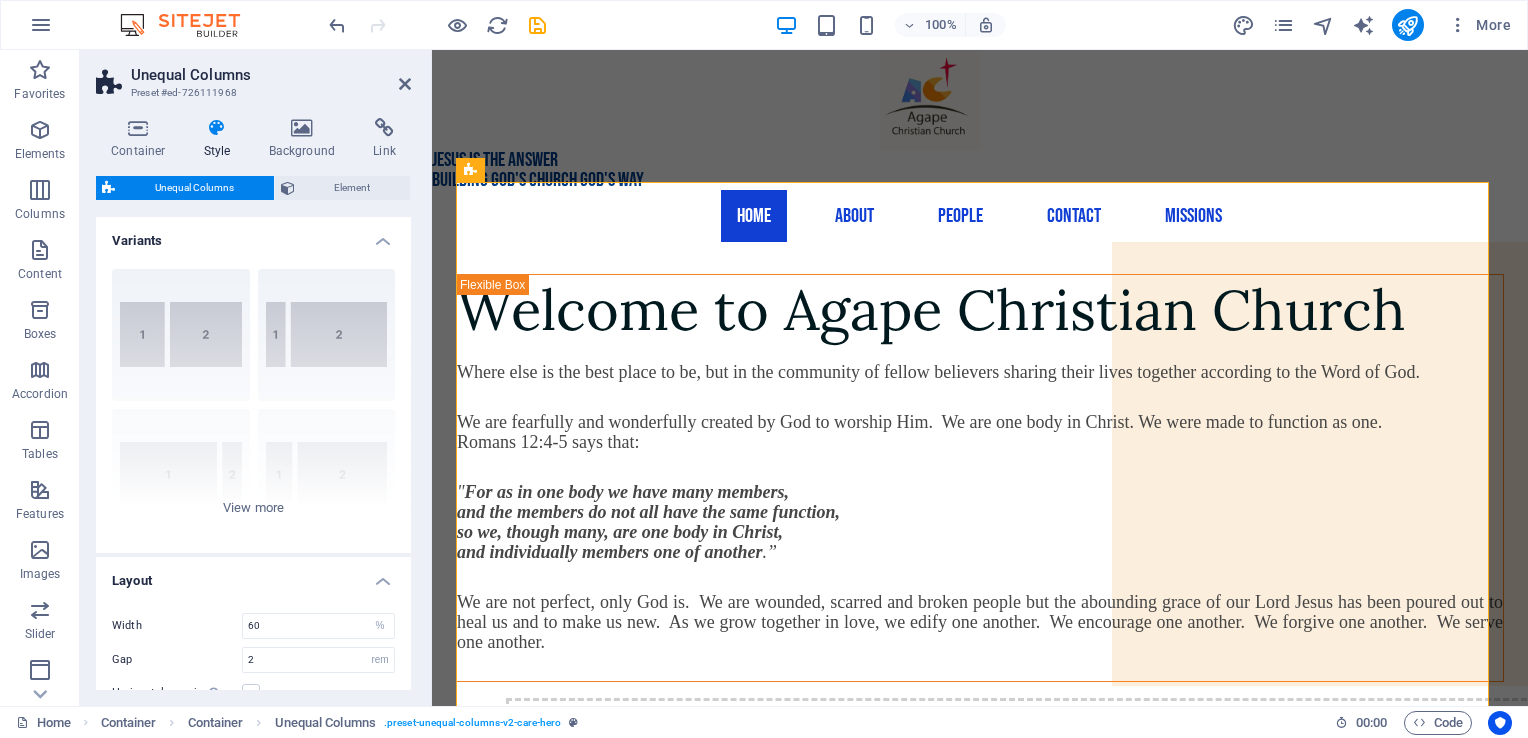 drag, startPoint x: 136, startPoint y: 134, endPoint x: 92, endPoint y: 140, distance: 44.407207 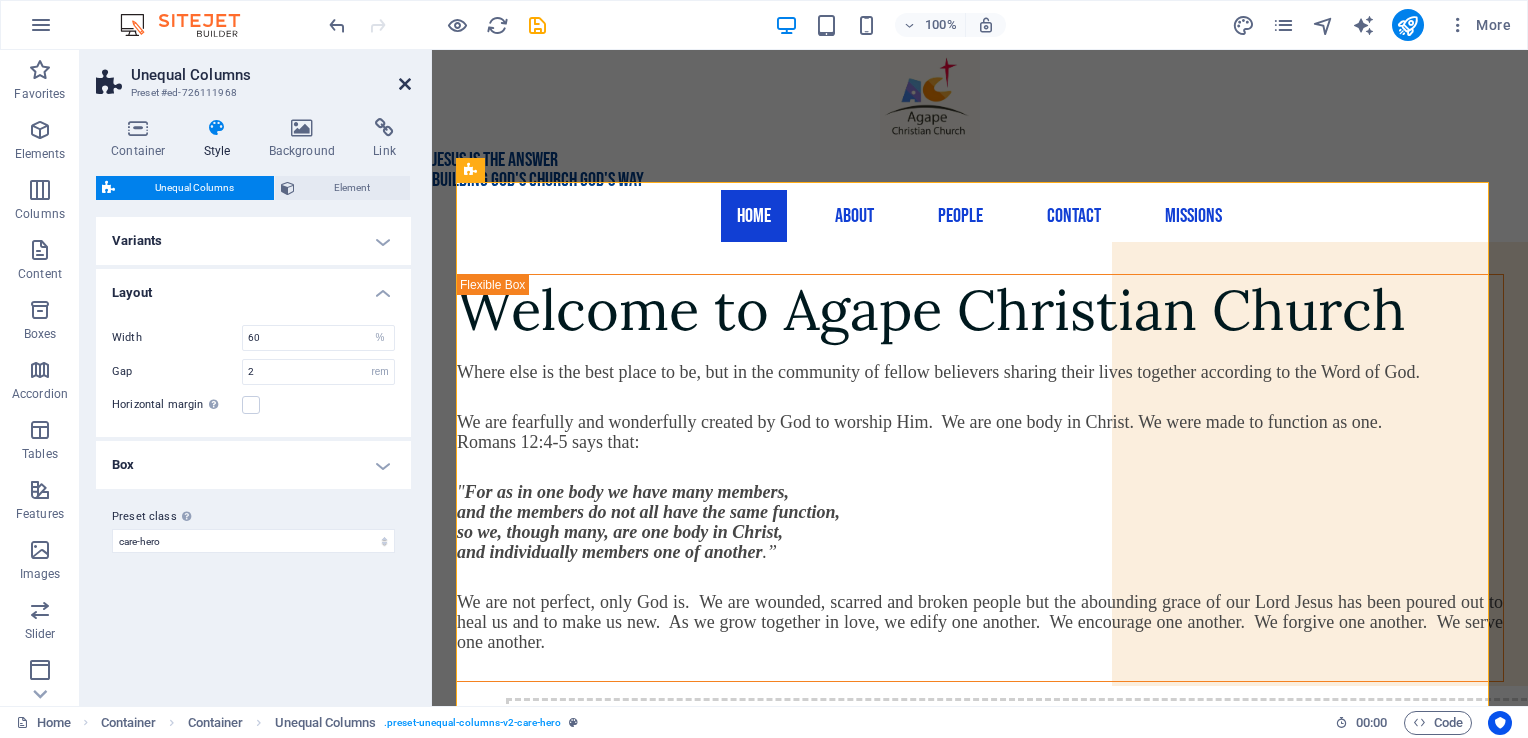 click at bounding box center (405, 84) 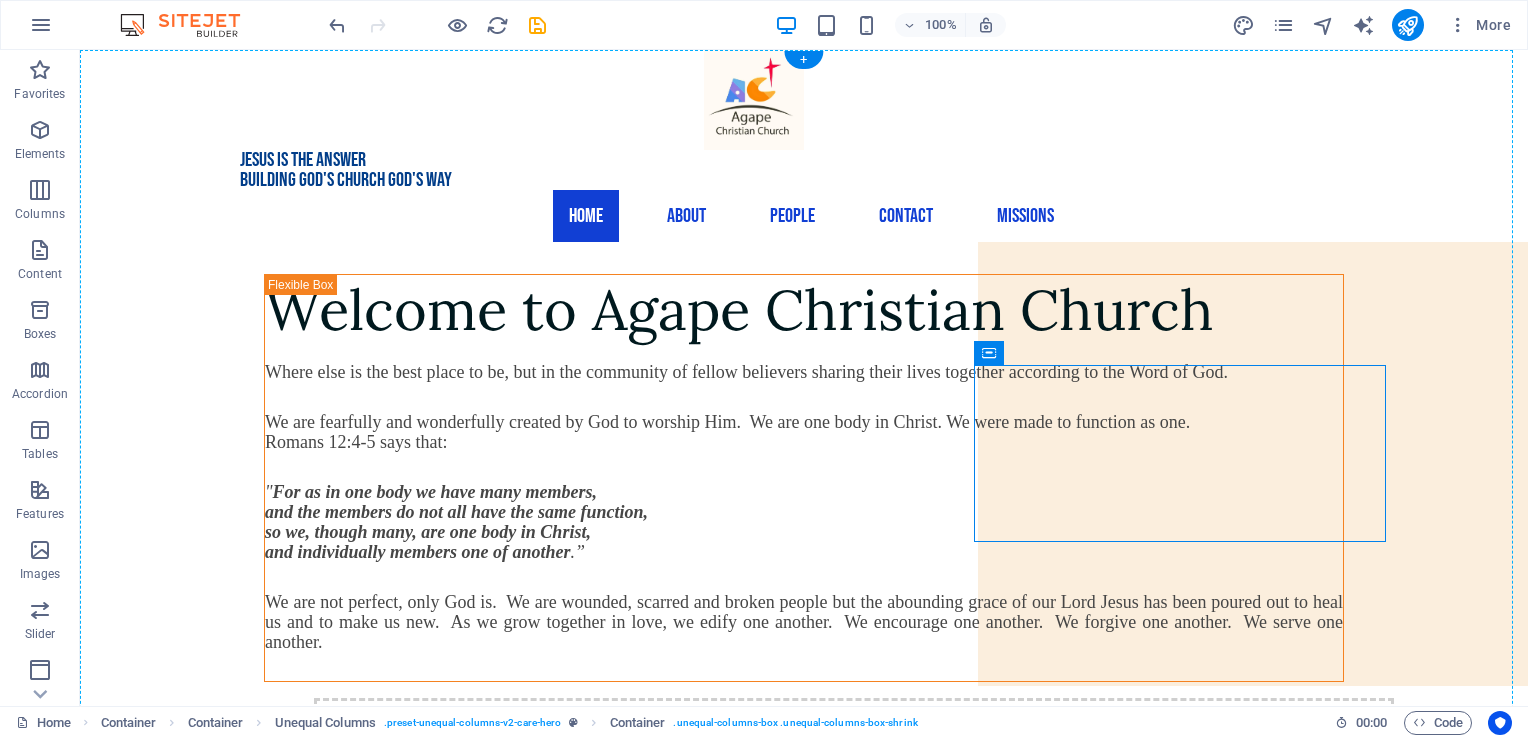 drag, startPoint x: 1383, startPoint y: 538, endPoint x: 1412, endPoint y: 577, distance: 48.60041 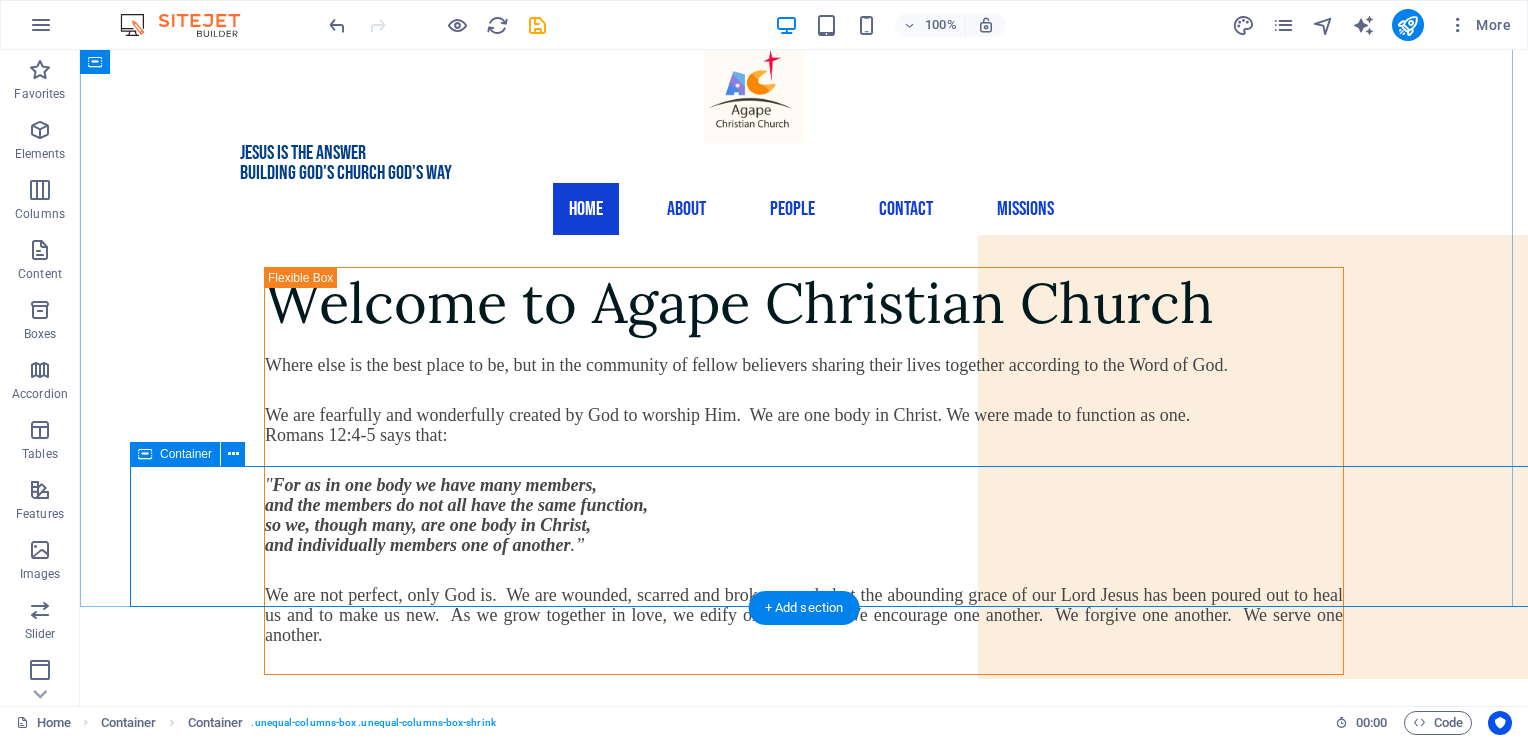 scroll, scrollTop: 0, scrollLeft: 0, axis: both 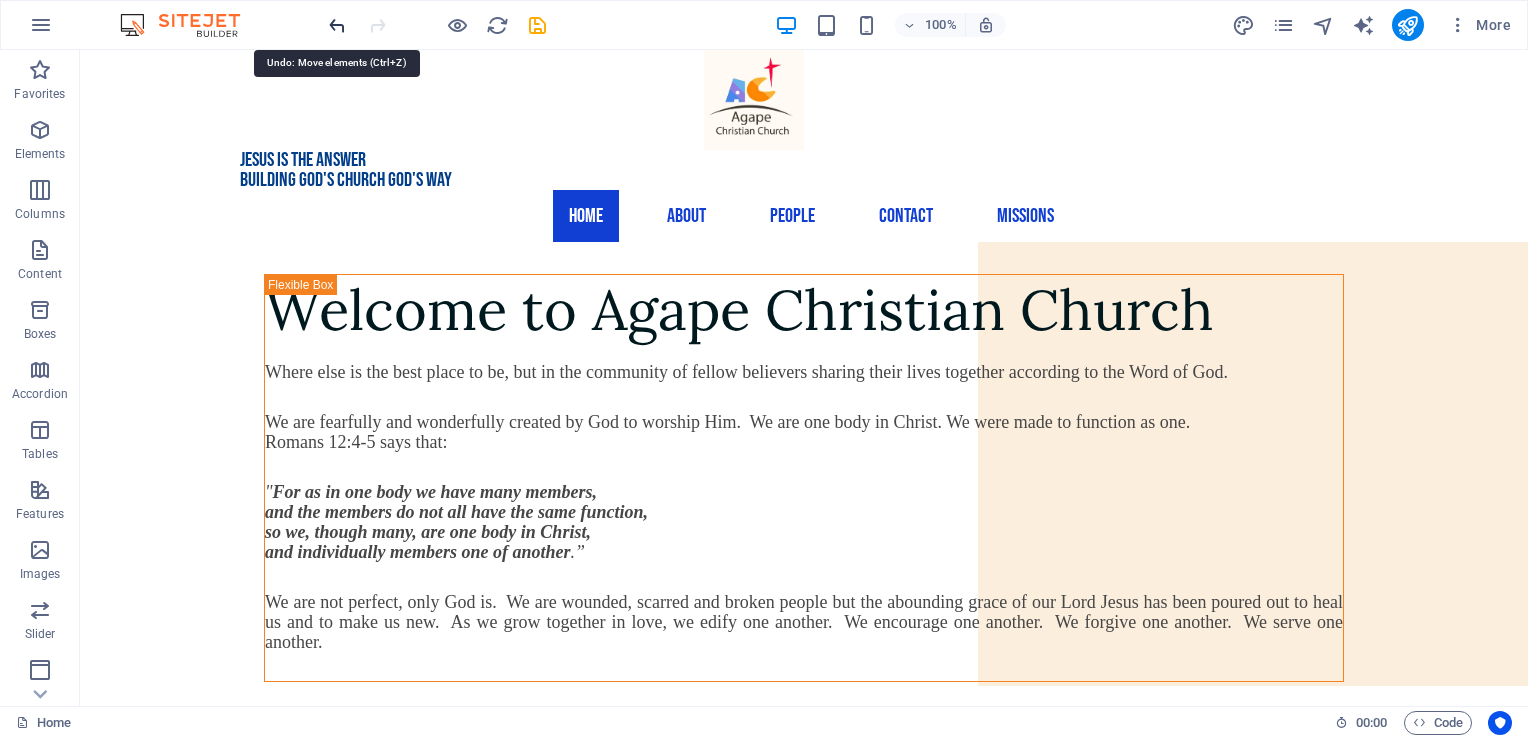 click at bounding box center [337, 25] 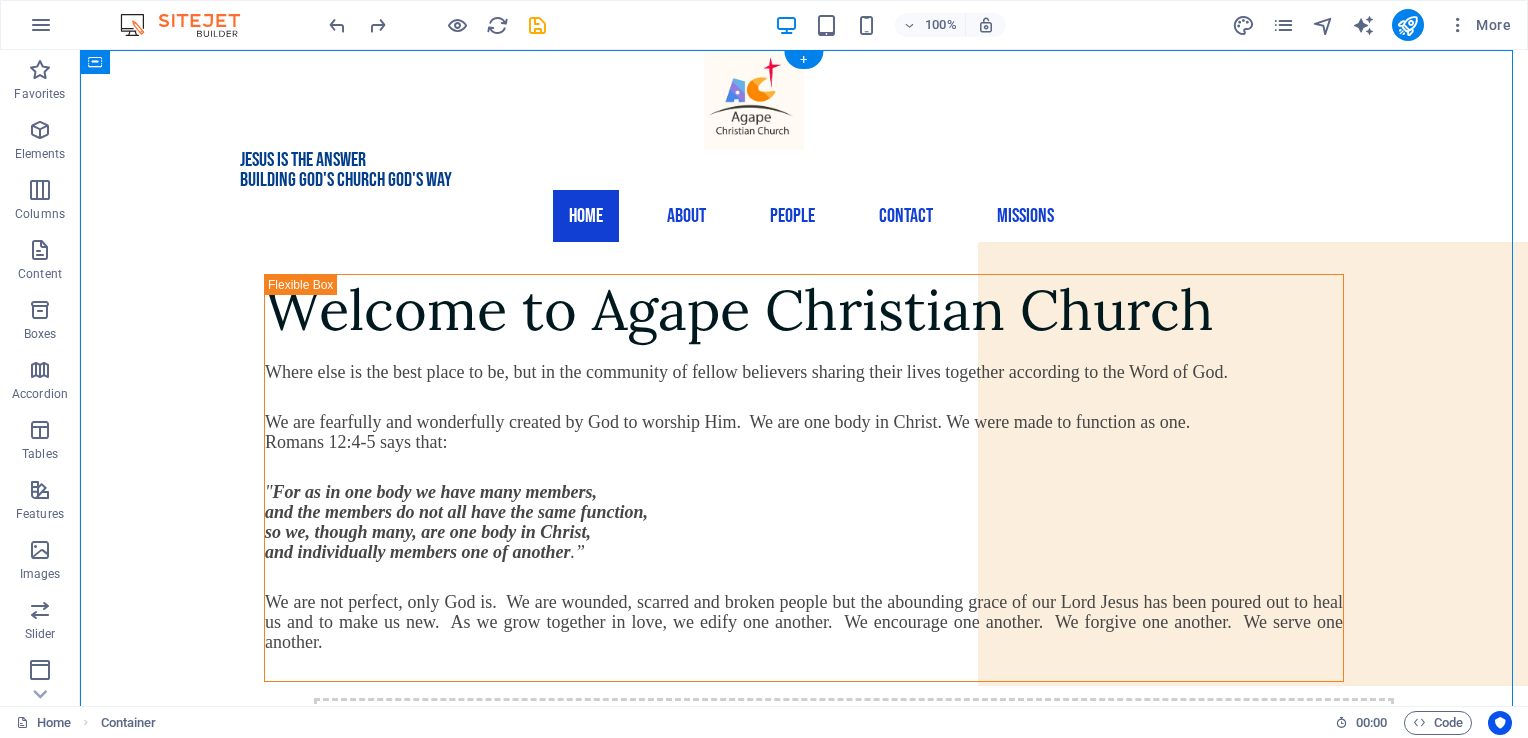 drag, startPoint x: 1245, startPoint y: 405, endPoint x: 1162, endPoint y: 331, distance: 111.19802 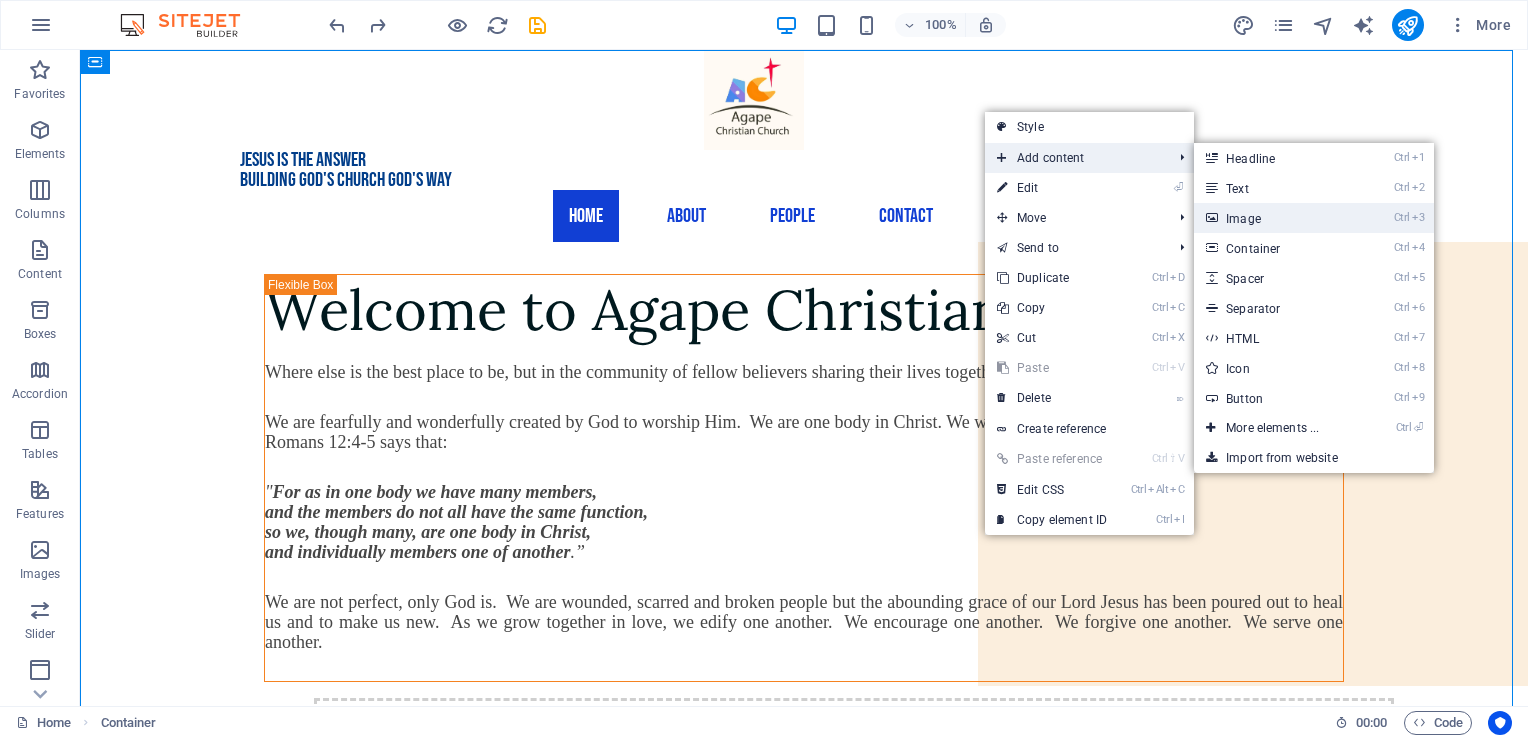 click on "Ctrl 3  Image" at bounding box center [1276, 218] 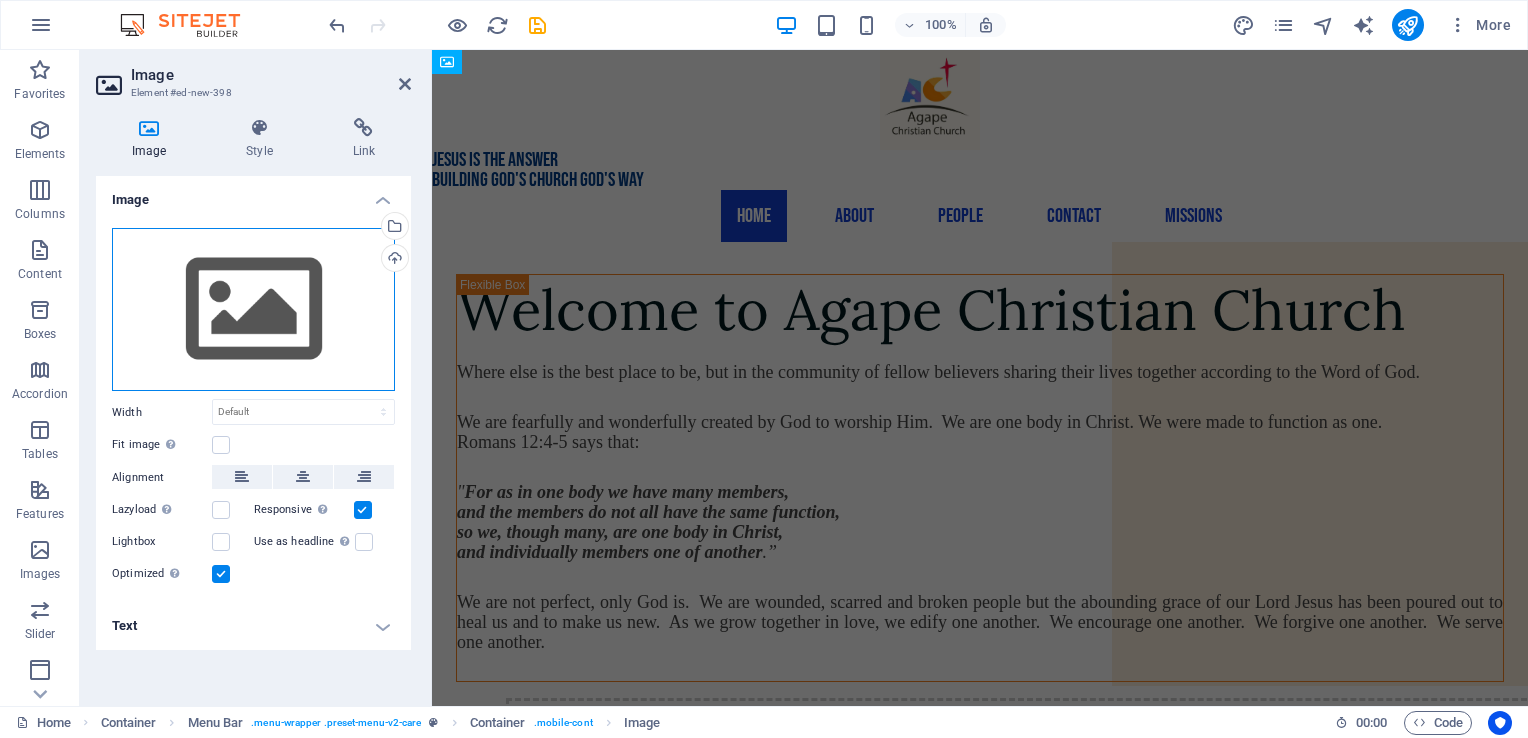 click on "Drag files here, click to choose files or select files from Files or our free stock photos & videos" at bounding box center [253, 310] 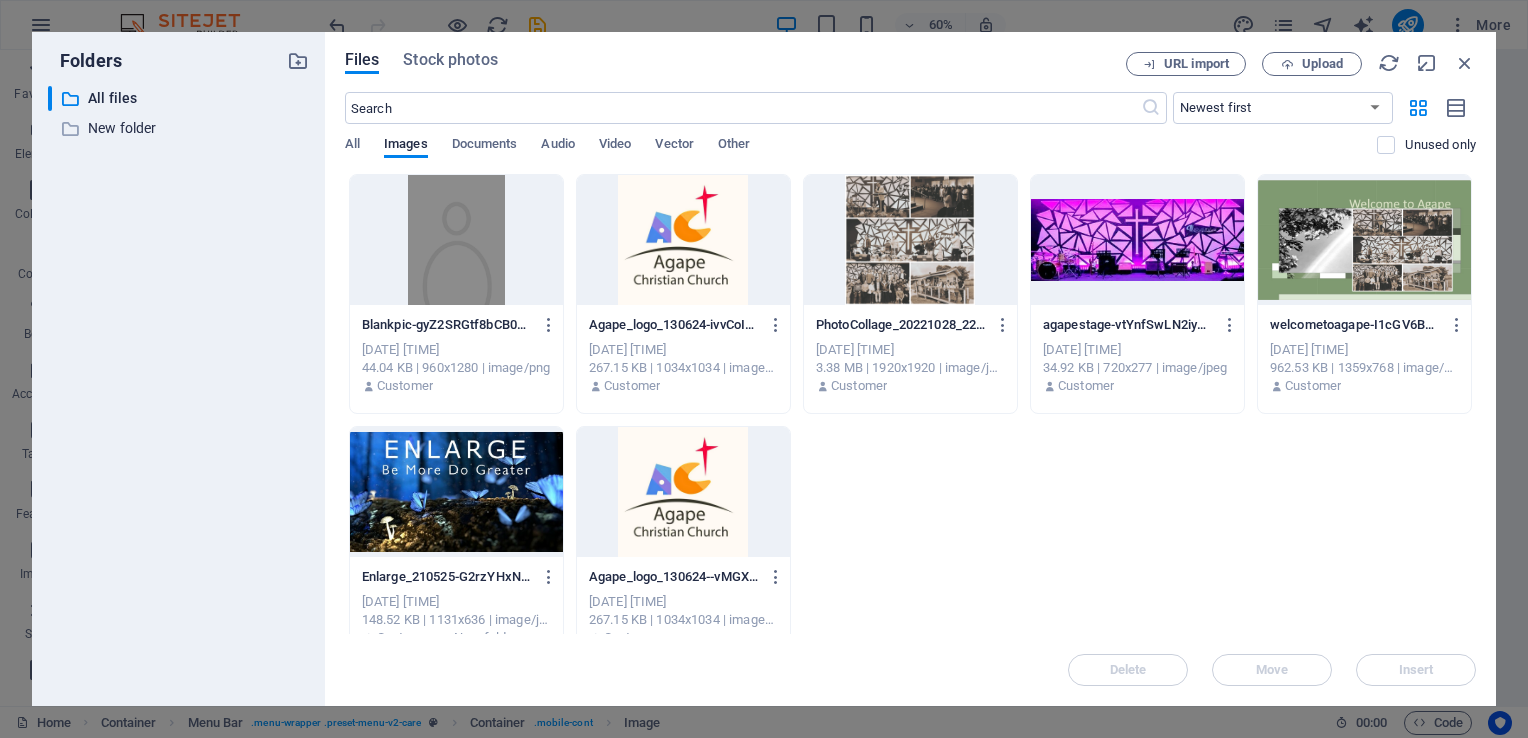 click at bounding box center [910, 240] 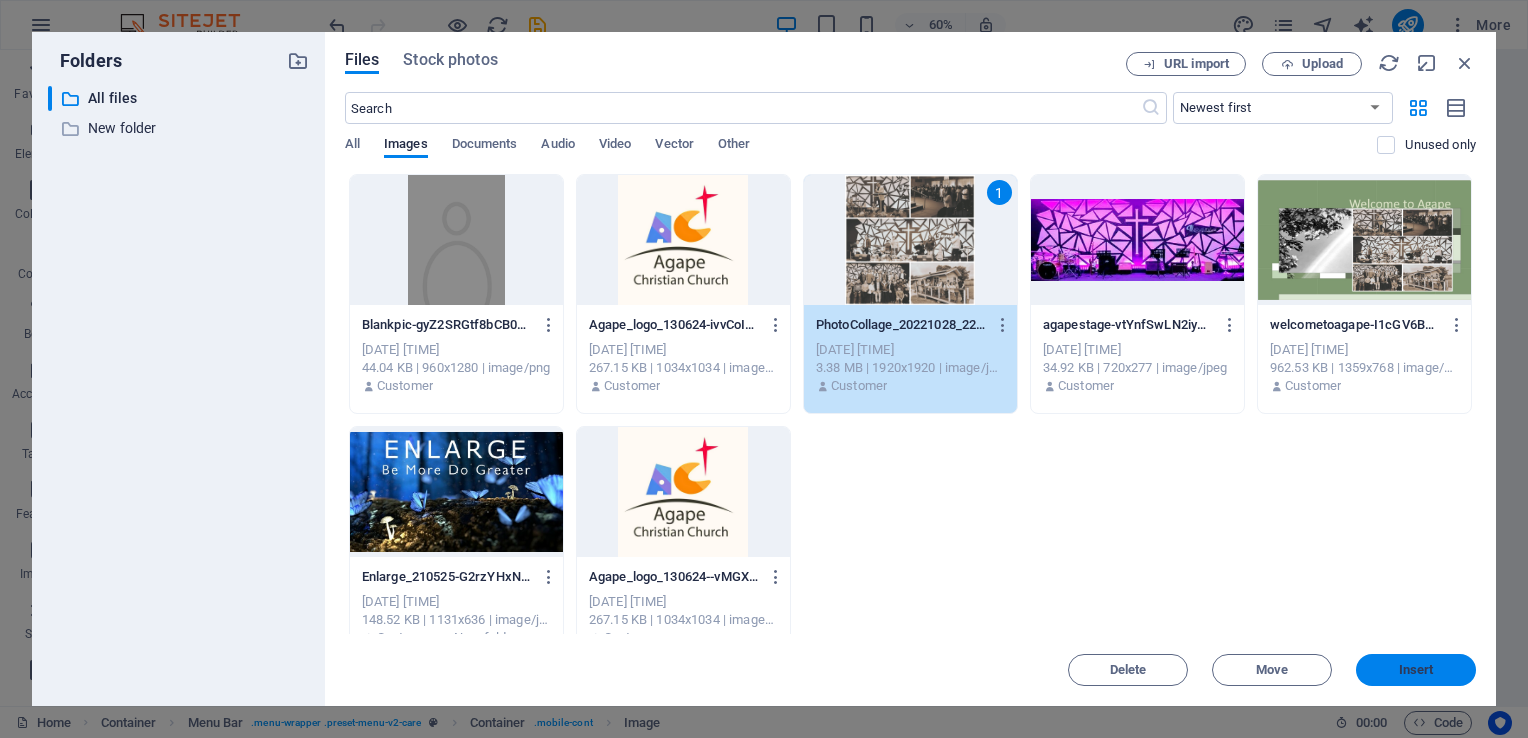 click on "Insert" at bounding box center (1416, 670) 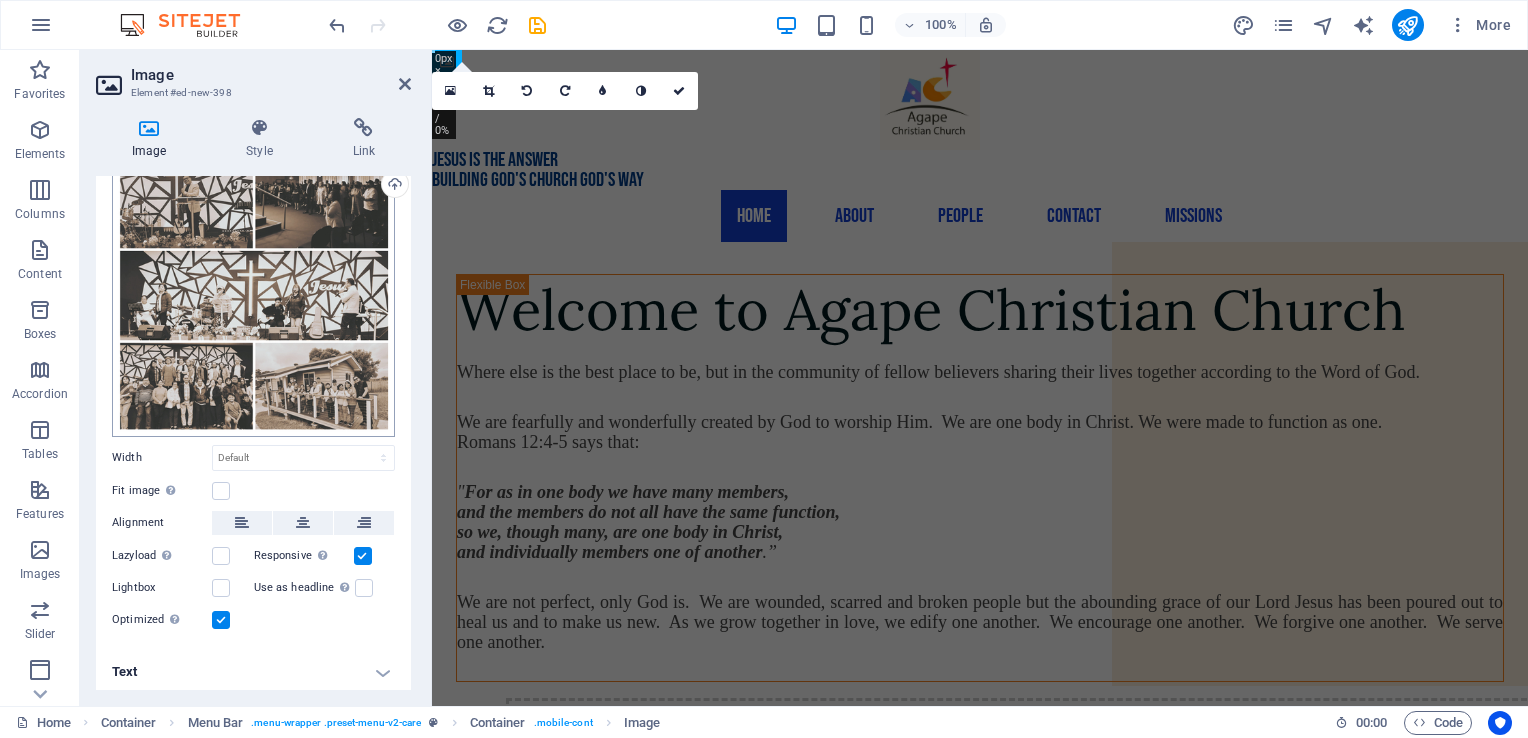 scroll, scrollTop: 0, scrollLeft: 0, axis: both 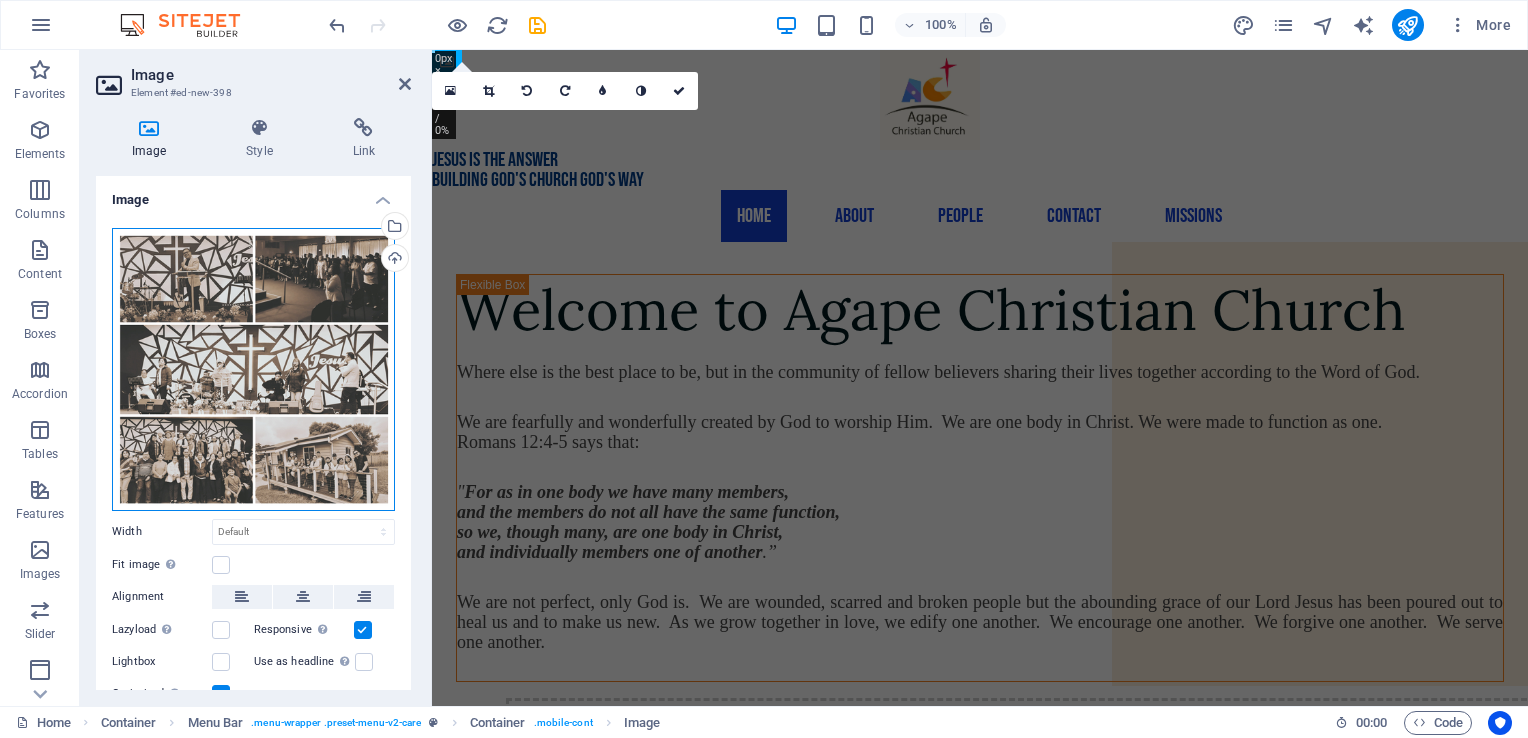 click on "Drag files here, click to choose files or select files from Files or our free stock photos & videos" at bounding box center (253, 369) 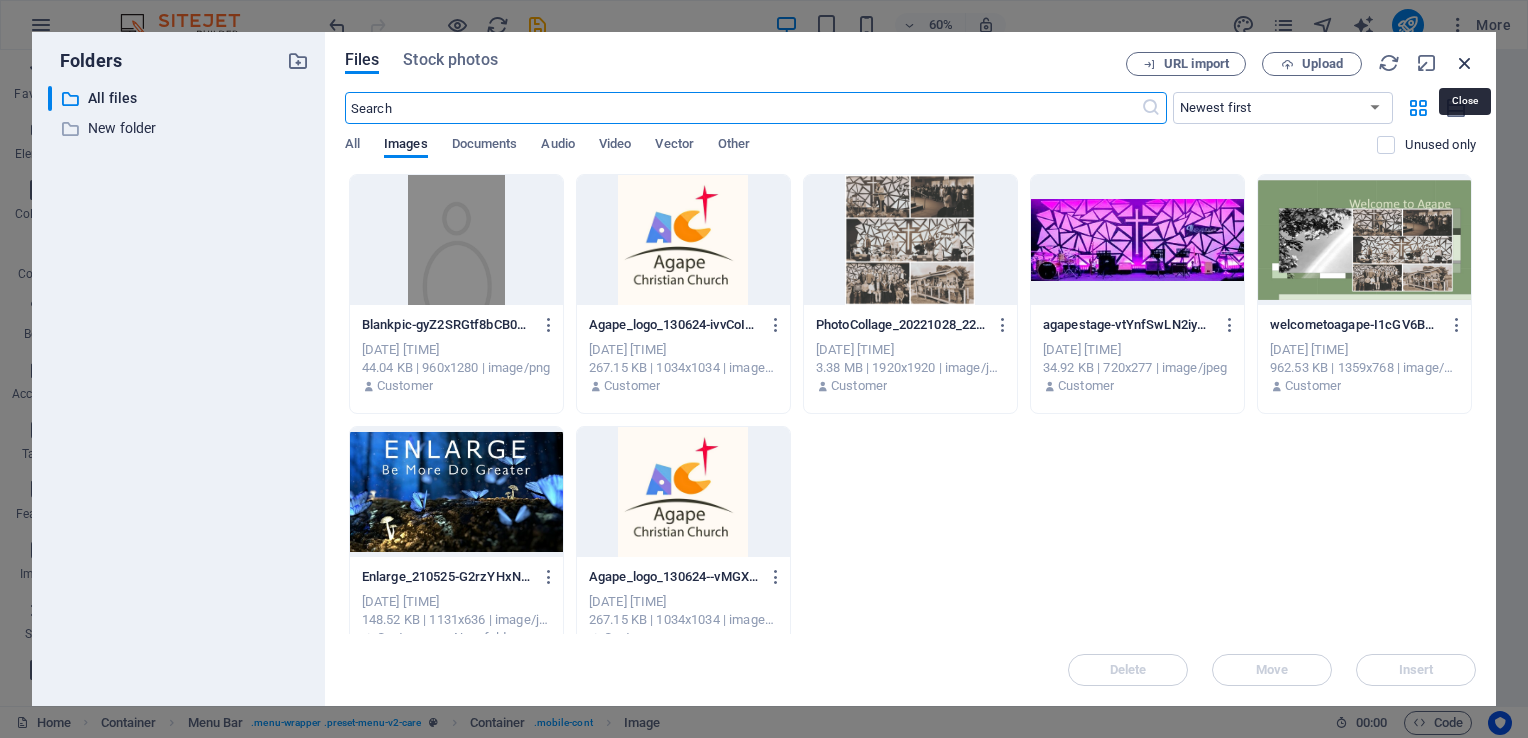 click at bounding box center (1465, 63) 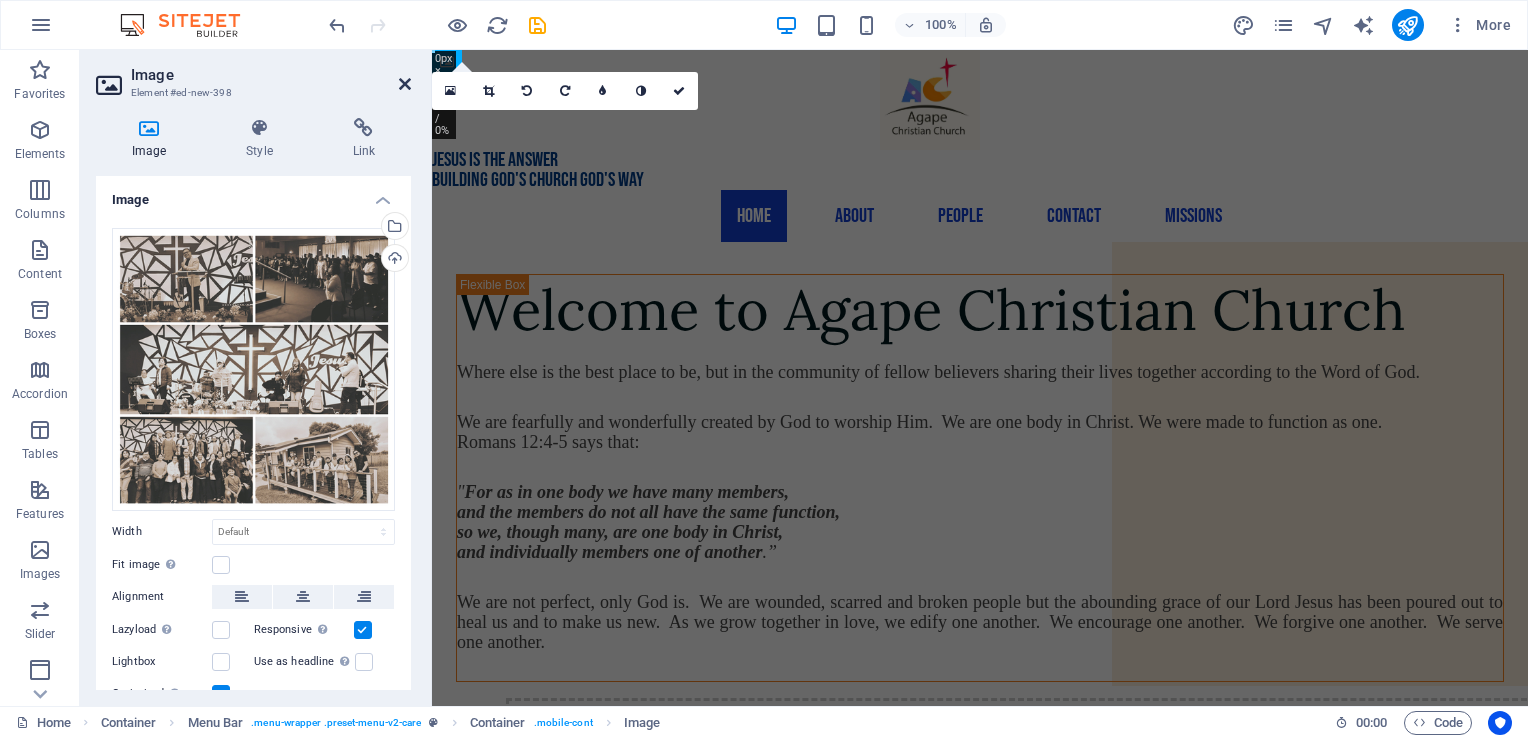 click at bounding box center (405, 84) 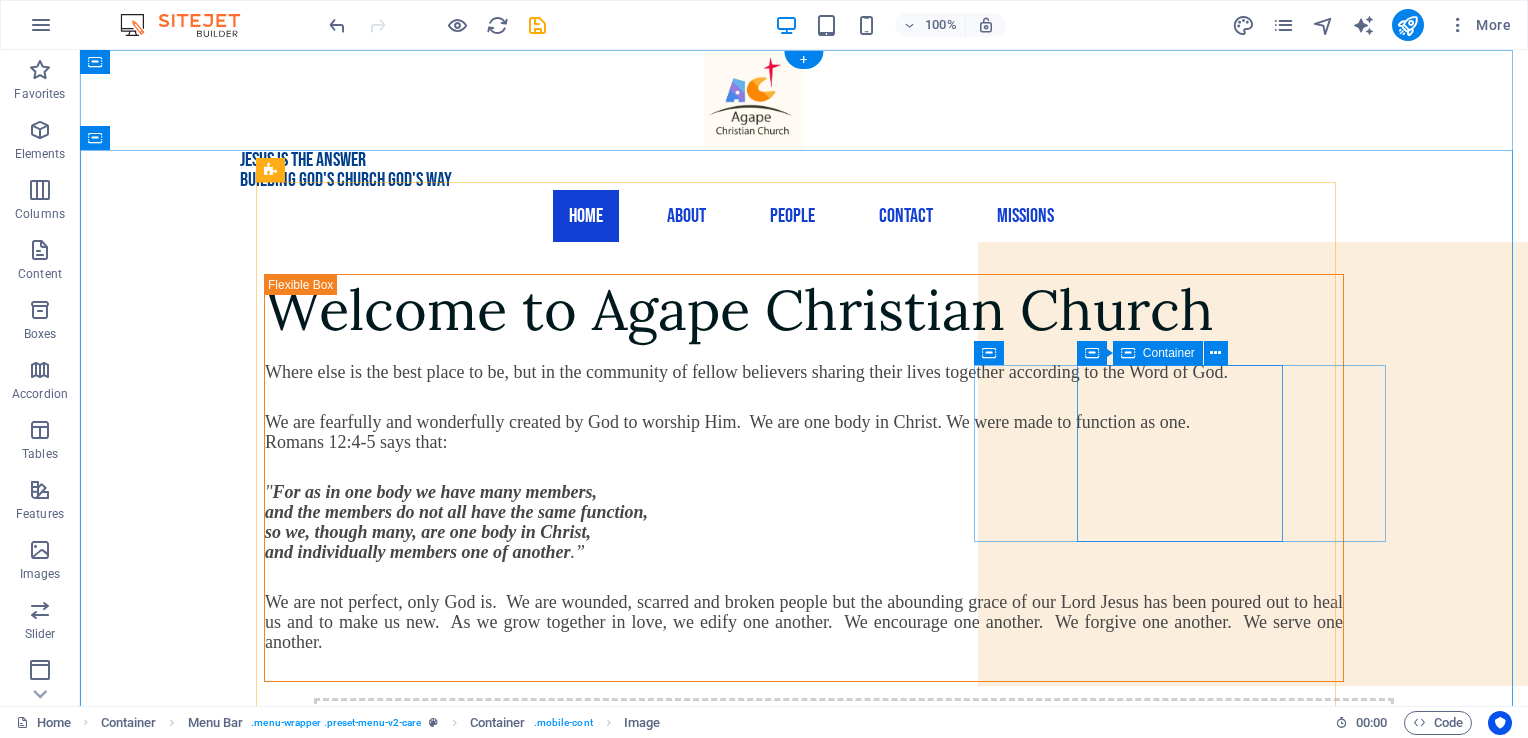click on "Drop content here or  Add elements  Paste clipboard" at bounding box center (854, 769) 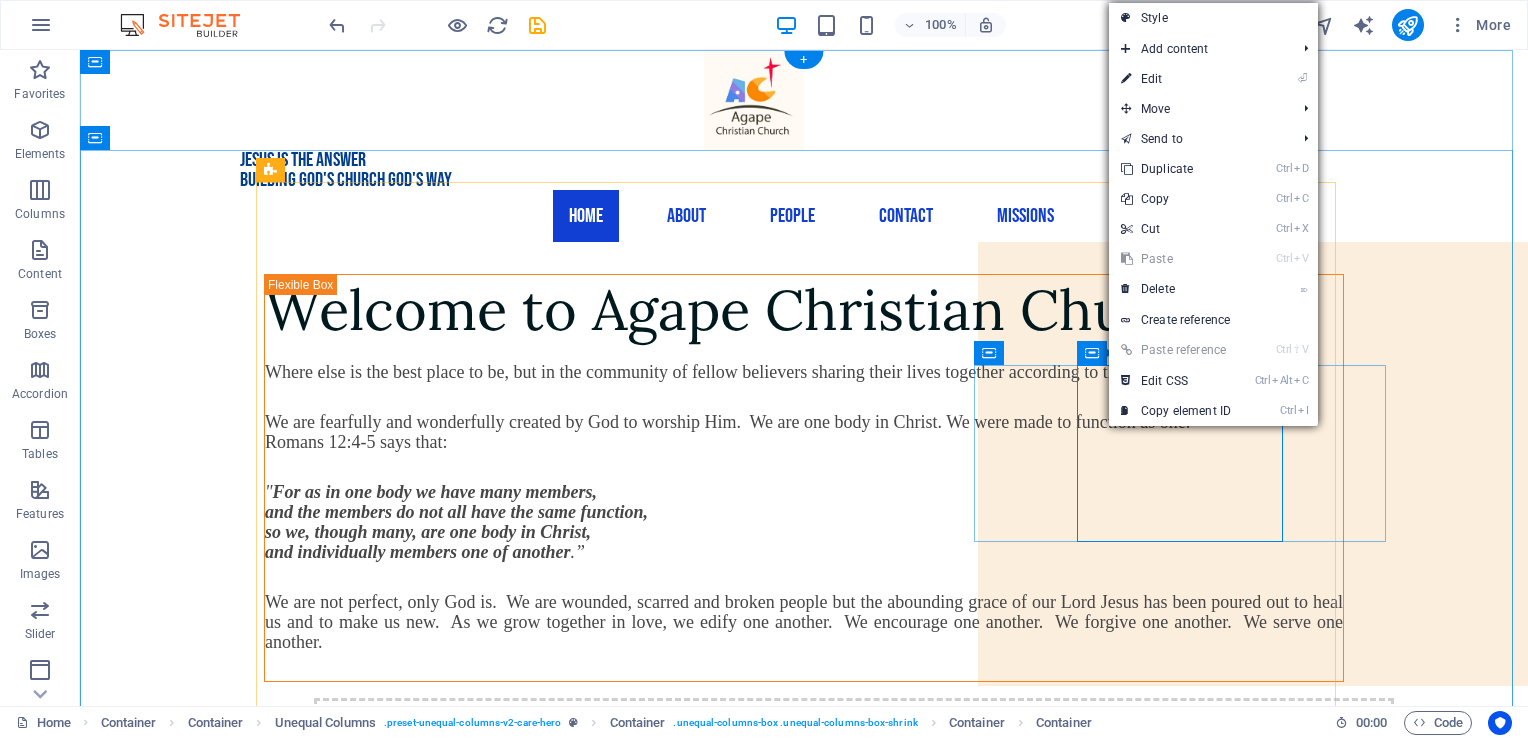 click on "Drop content here or  Add elements  Paste clipboard" at bounding box center [854, 769] 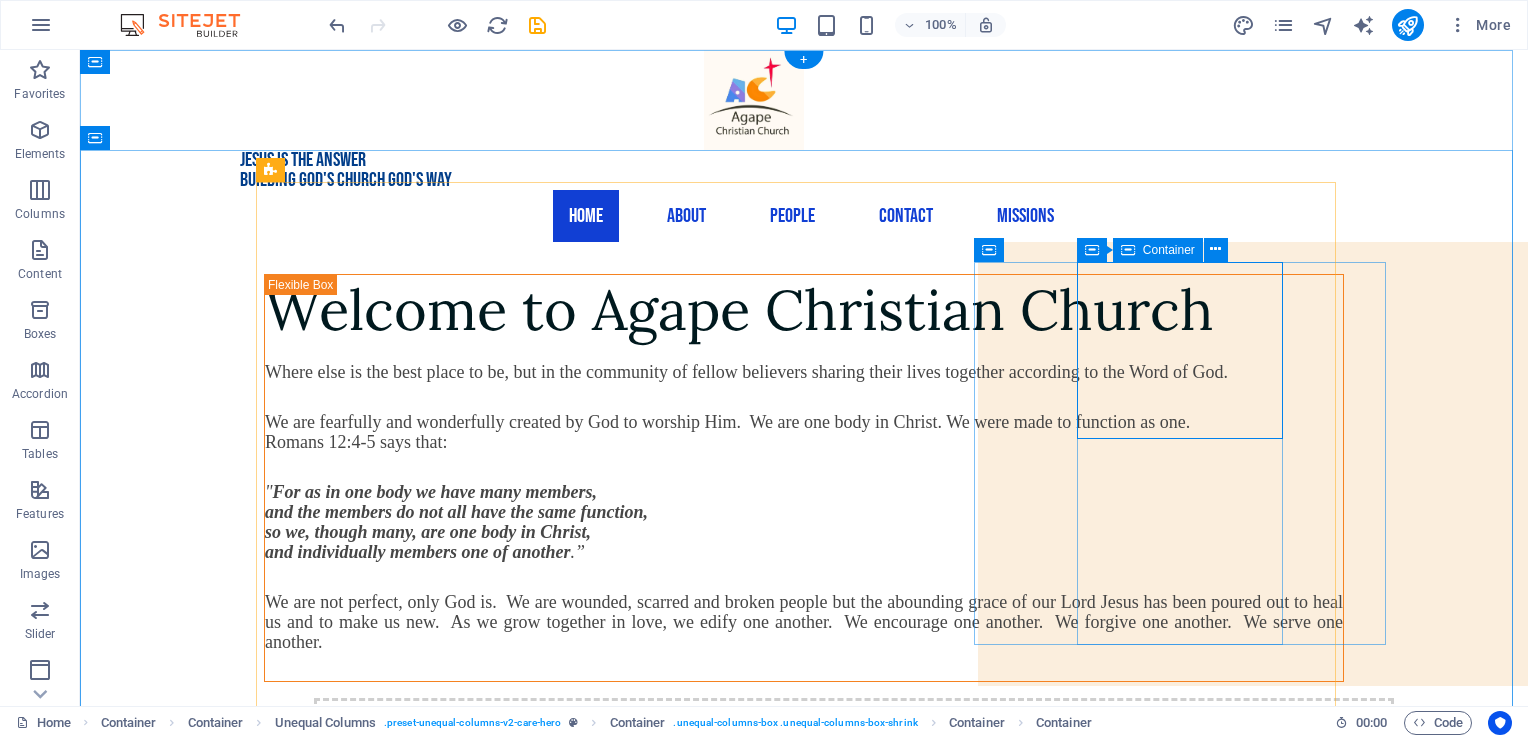 click on "Drop content here or  Add elements  Paste clipboard" at bounding box center (854, 769) 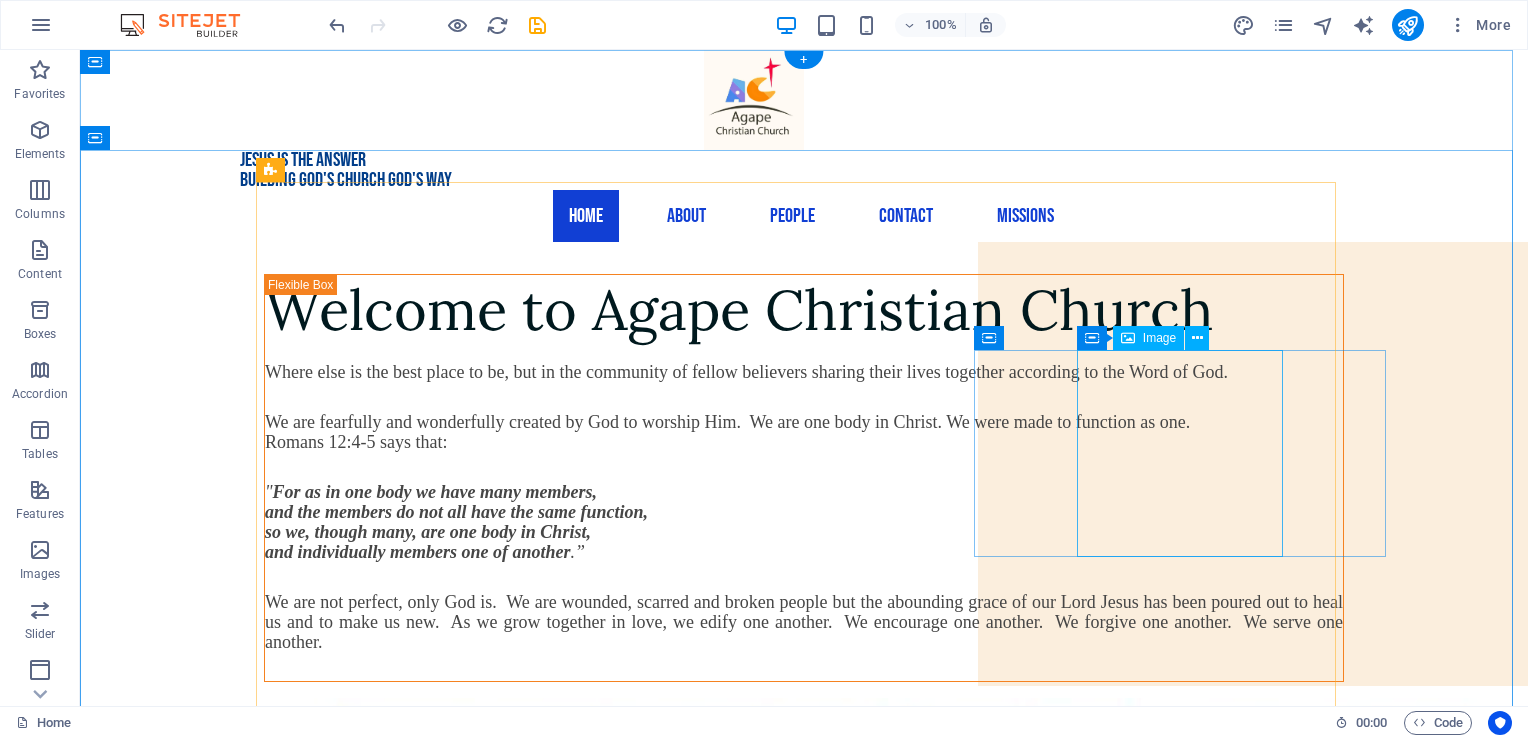 click at bounding box center [854, 1422] 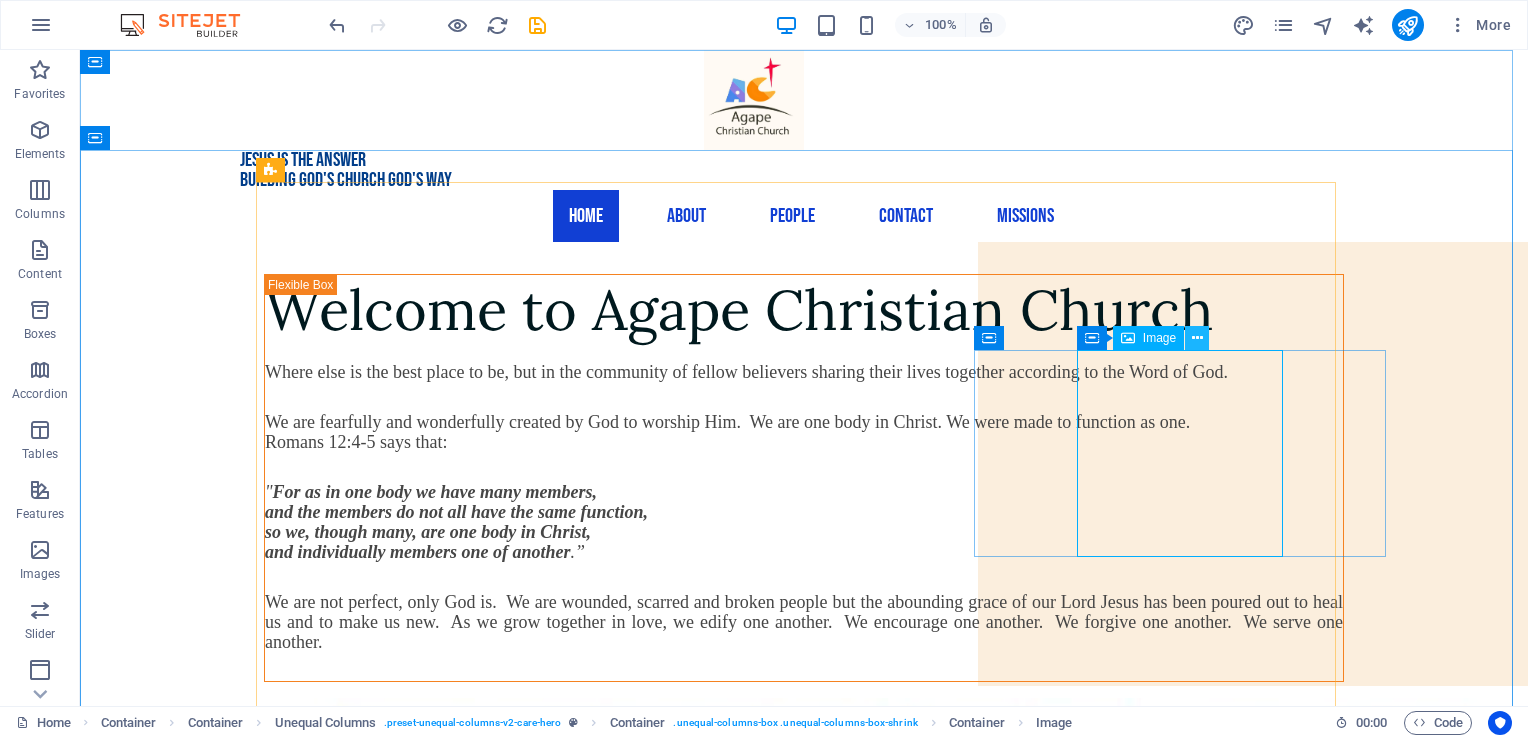 click at bounding box center (1197, 338) 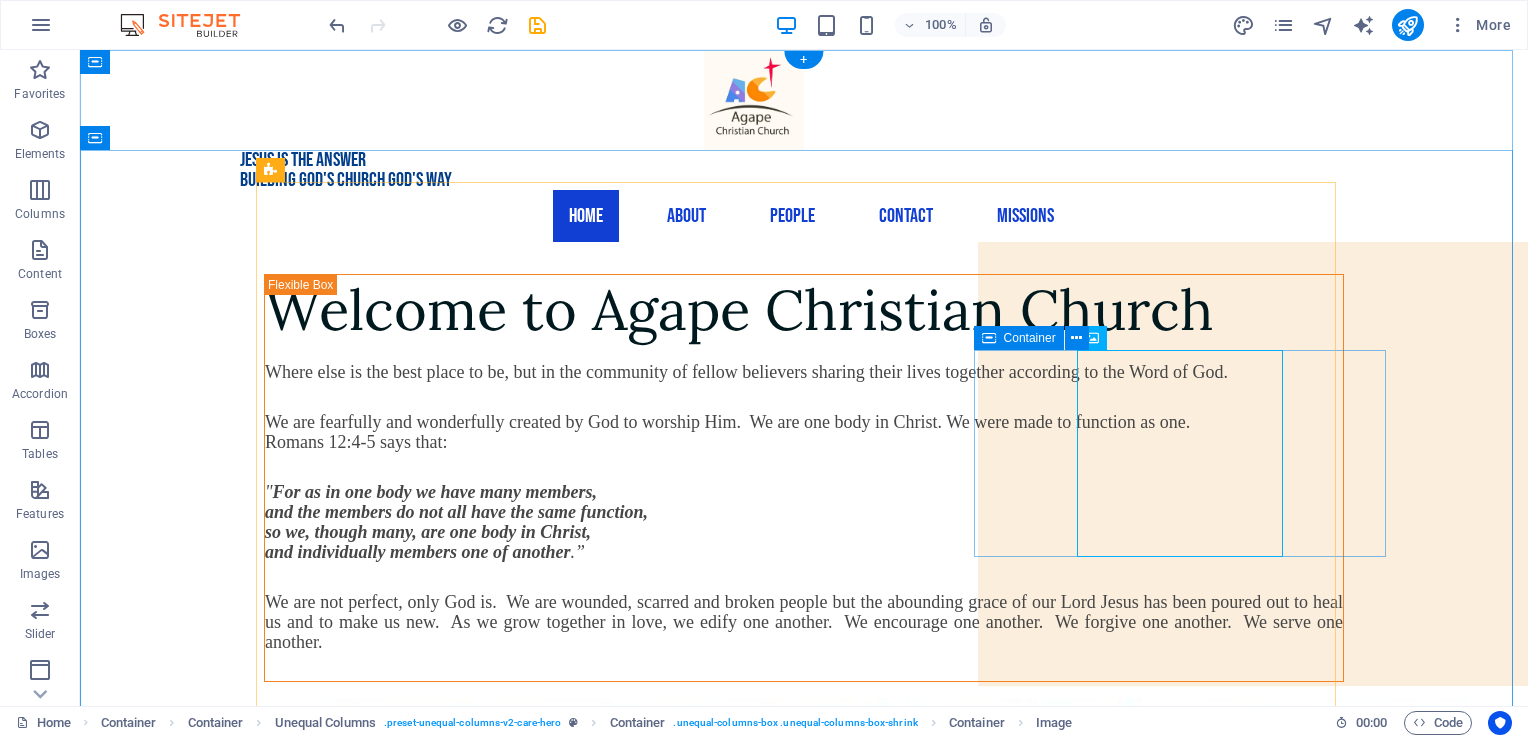 click at bounding box center (854, 1422) 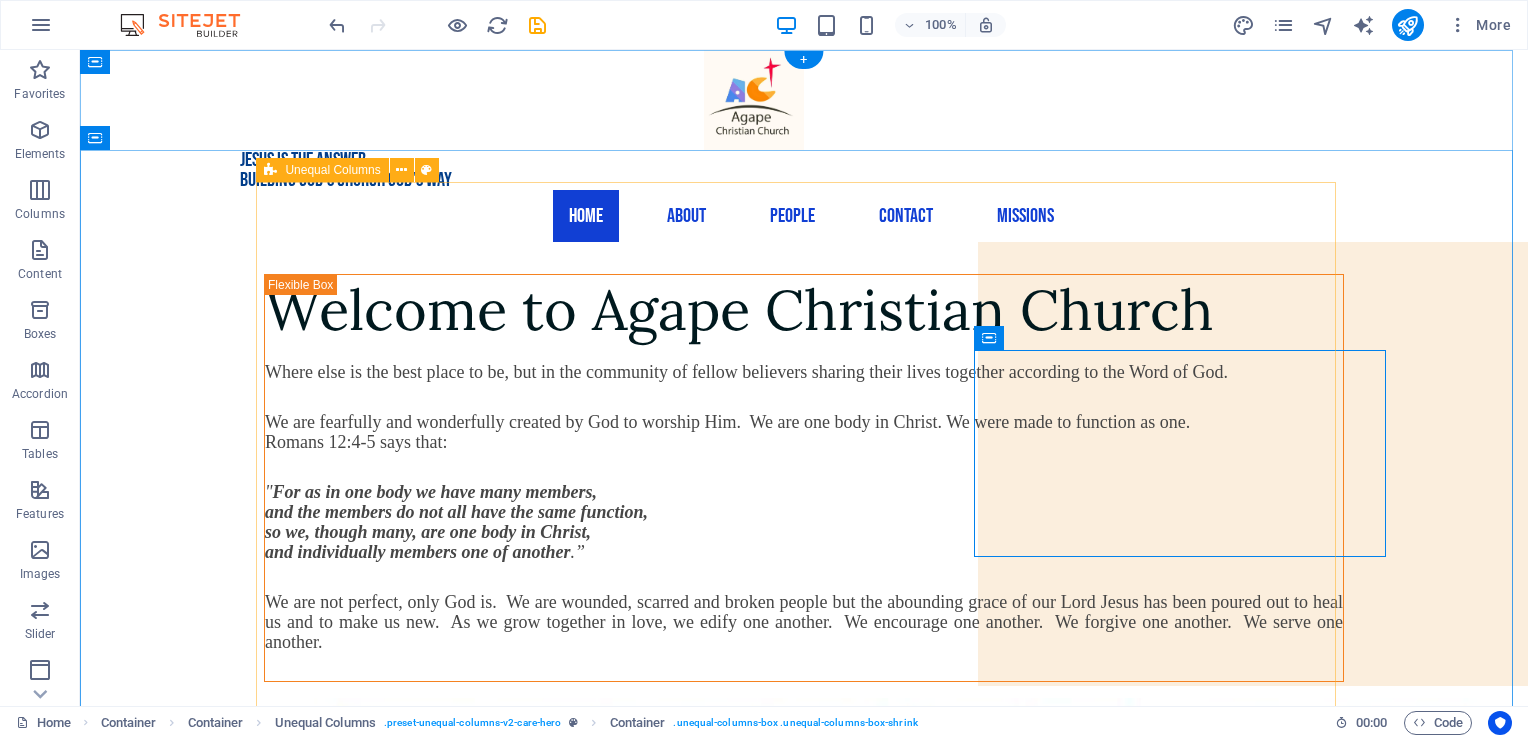 click on "Welcome to Agape Christian Church Where else is the best place to be, but in the community of fellow believers sharing their lives together according to the Word of God. We are fearfully and wonderfully created by God to worship Him. We are one body in Christ. We were made to function as one. Romans 12:4-5 says that: " For as in one body we have many members, and the members do not all have the same function, so we, though many, are one body in Christ, and individually members one of another .” We are not perfect, only God is. We are wounded, scarred and broken people but the abounding grace of our Lord Jesus has been poured out to heal us and to make us new. As we grow together in love, we edify one another. We encourage one another. We forgive one another. We serve one another." at bounding box center [804, 1210] 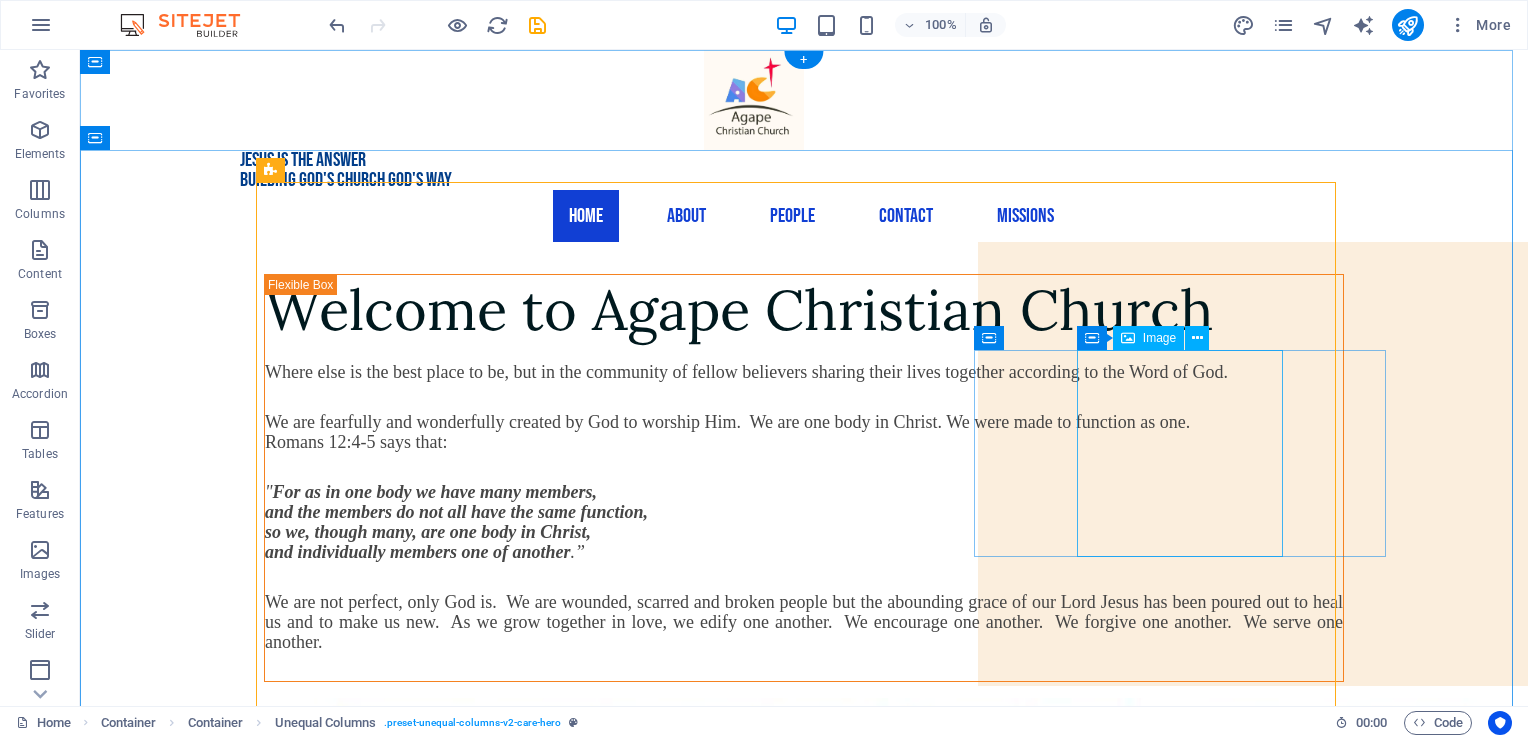 click at bounding box center [854, 1422] 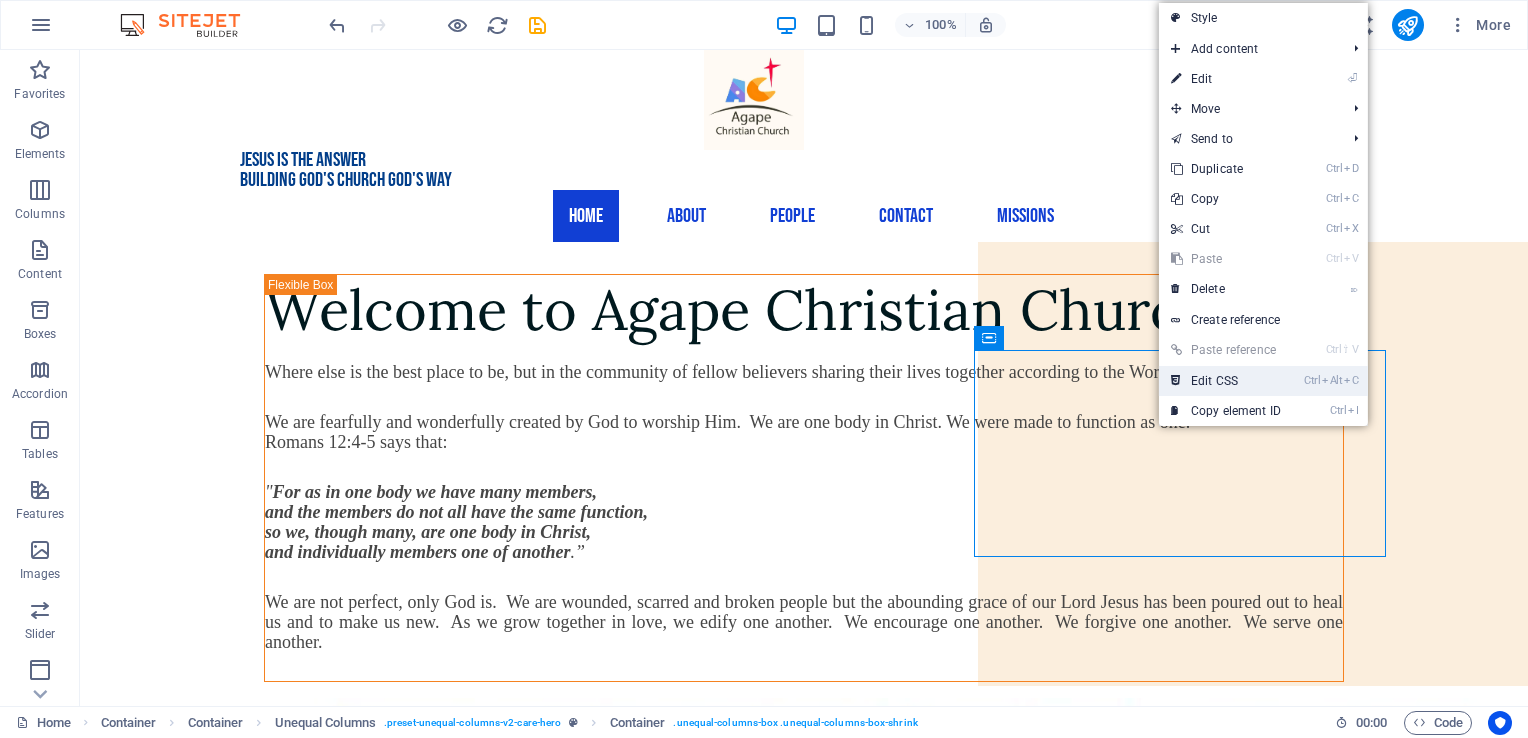 click on "C" at bounding box center [1351, 380] 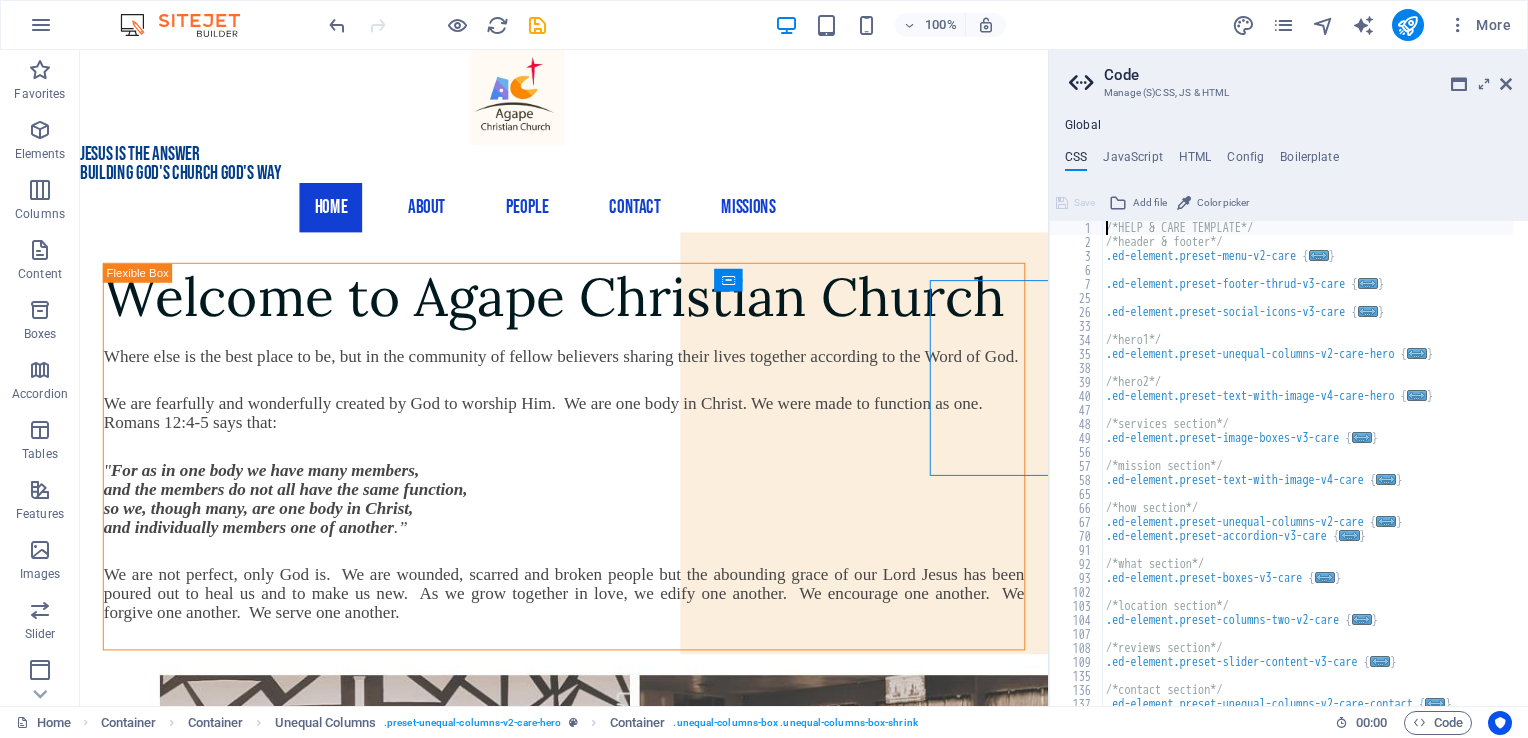 scroll, scrollTop: 58, scrollLeft: 0, axis: vertical 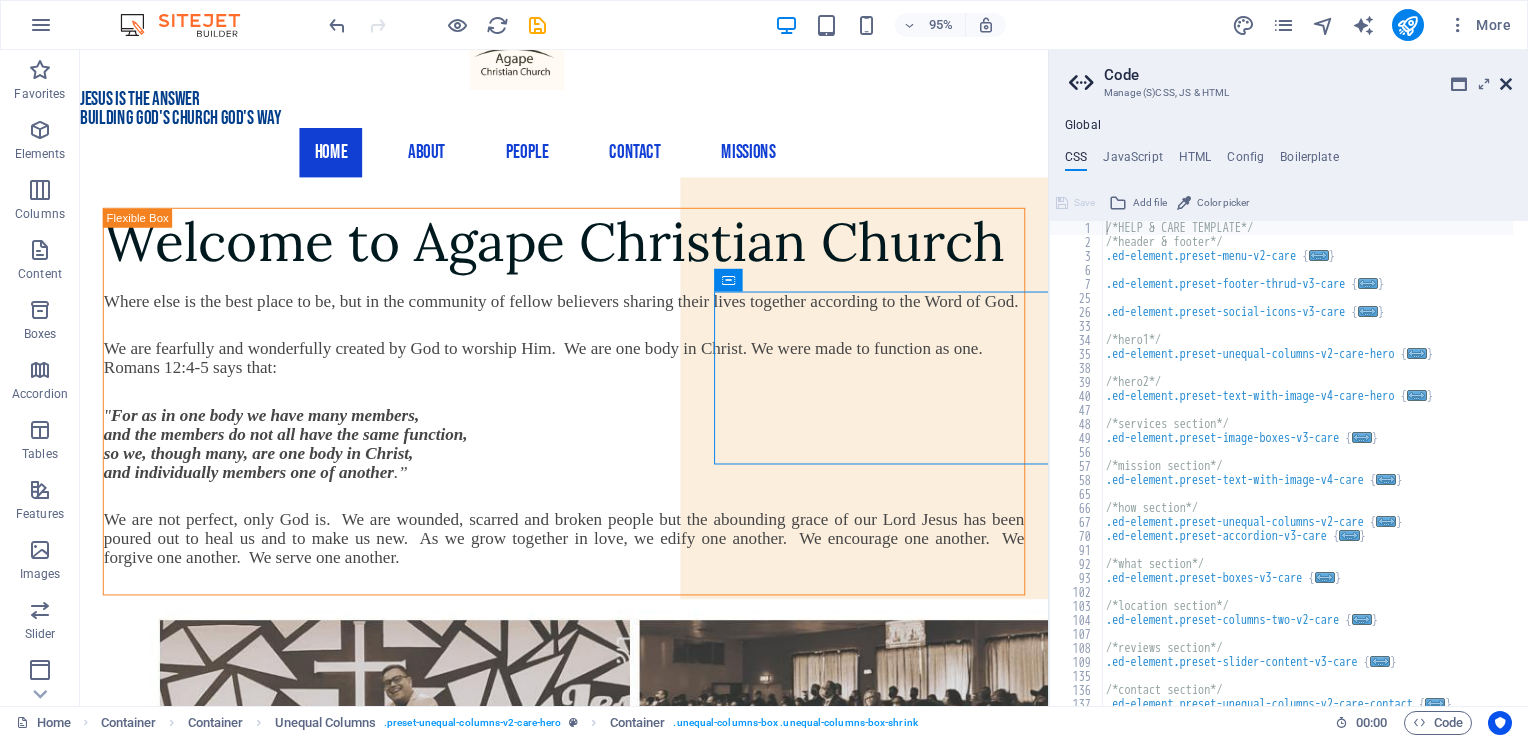 click at bounding box center [1506, 84] 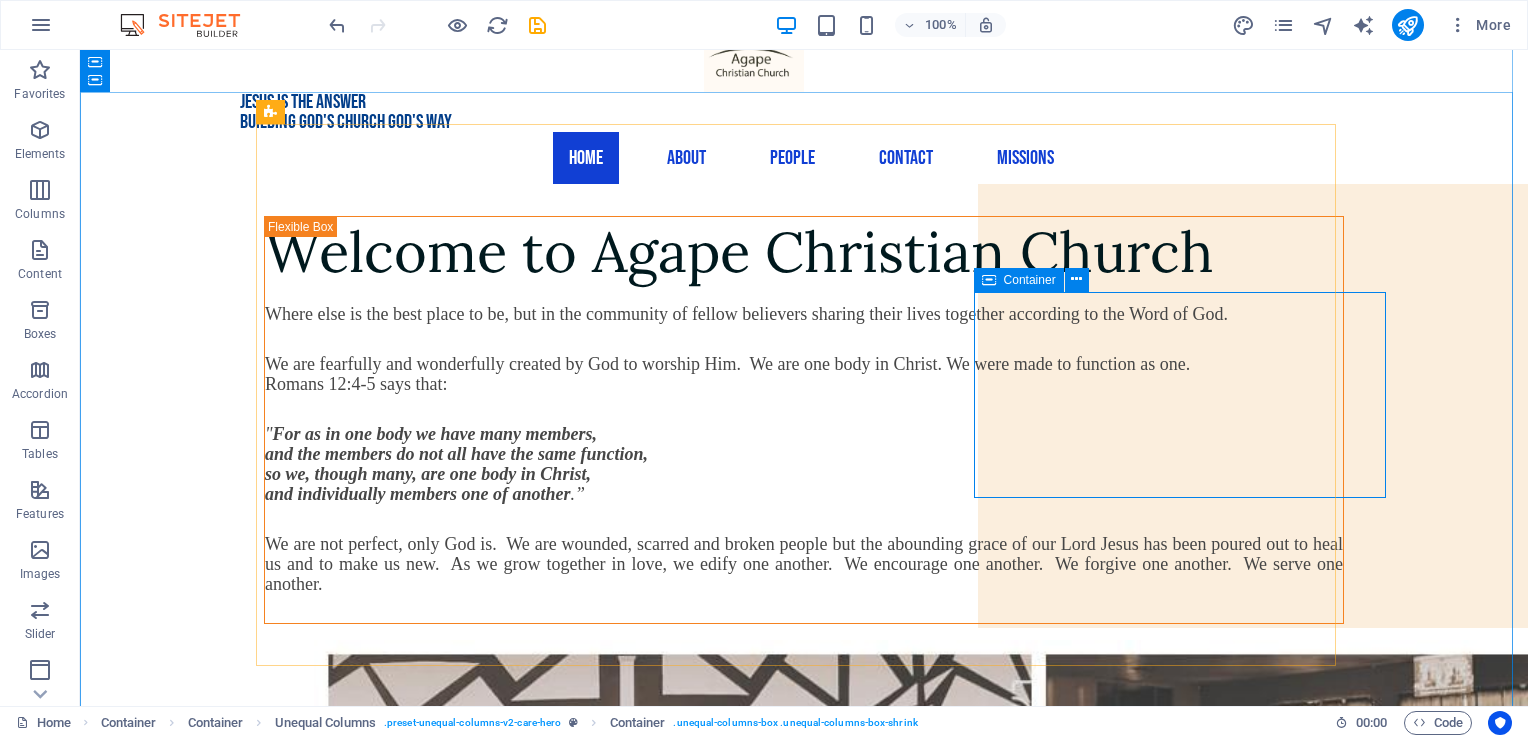 click at bounding box center [989, 280] 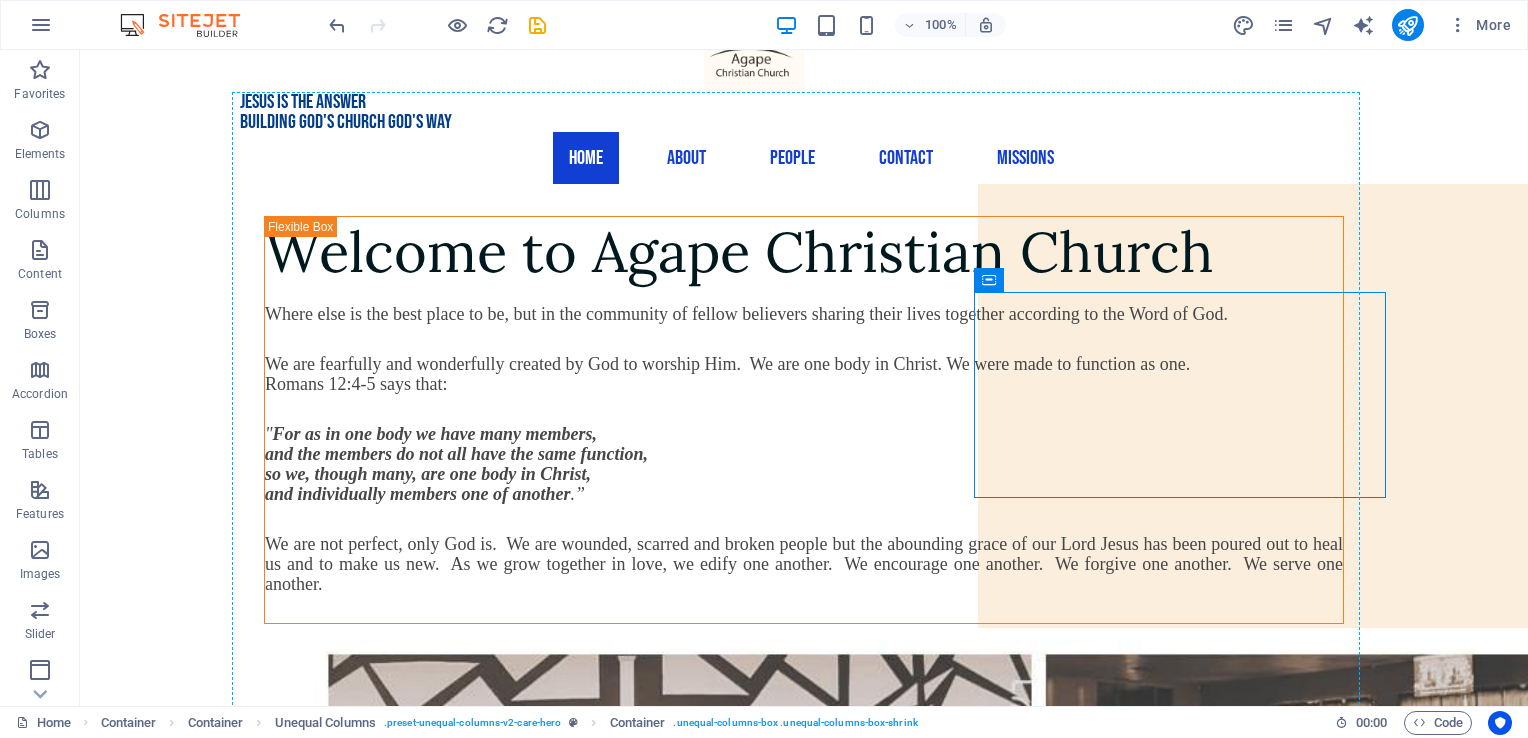 drag, startPoint x: 1067, startPoint y: 330, endPoint x: 987, endPoint y: 259, distance: 106.96261 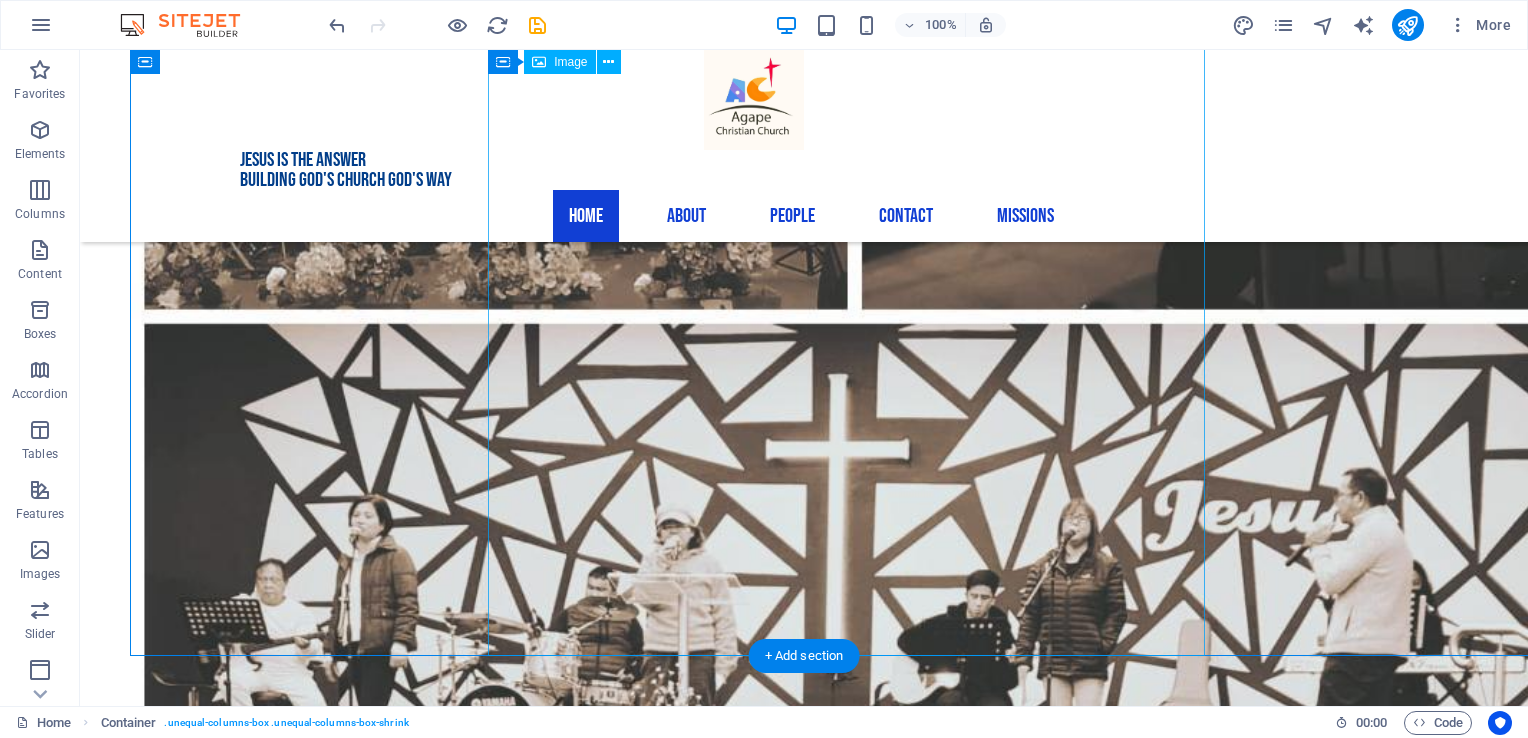 scroll, scrollTop: 0, scrollLeft: 0, axis: both 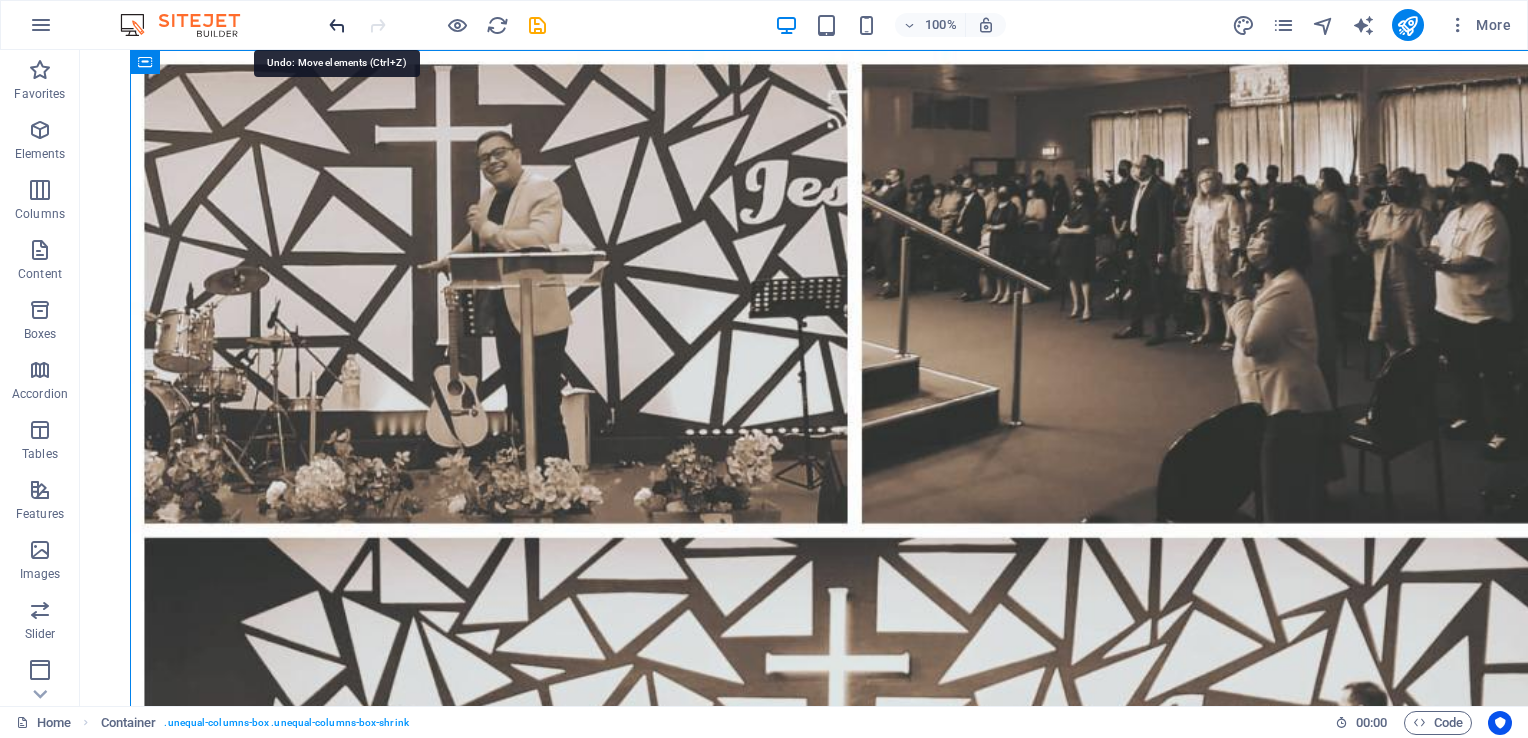 click at bounding box center (337, 25) 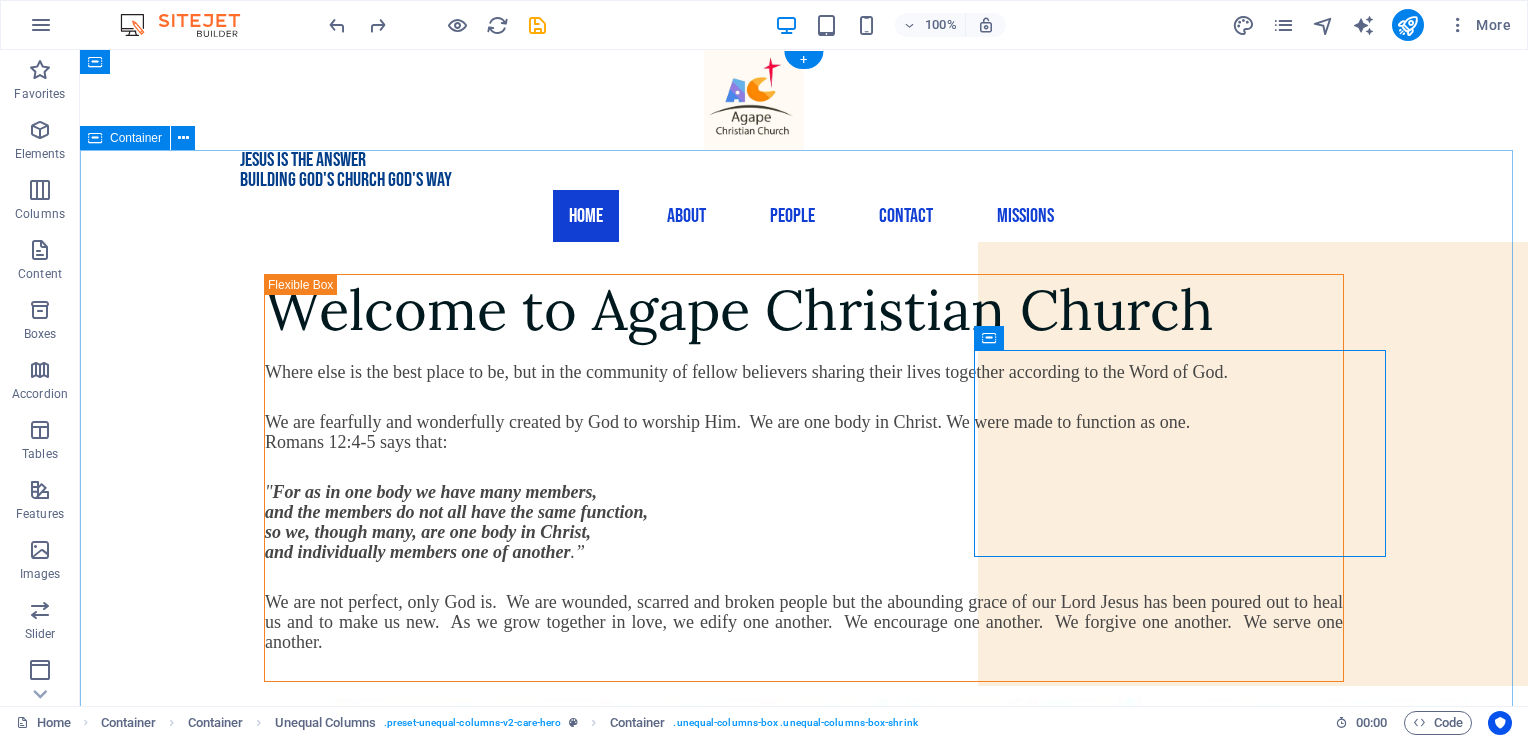 click on "Welcome to Agape Christian Church Where else is the best place to be, but in the community of fellow believers sharing their lives together according to the Word of God. We are fearfully and wonderfully created by God to worship Him. We are one body in Christ. We were made to function as one. Romans 12:4-5 says that: " For as in one body we have many members, and the members do not all have the same function, so we, though many, are one body in Christ, and individually members one of another .” We are not perfect, only God is. We are wounded, scarred and broken people but the abounding grace of our Lord Jesus has been poured out to heal us and to make us new. As we grow together in love, we edify one another. We encourage one another. We forgive one another. We serve one another." at bounding box center (804, 1226) 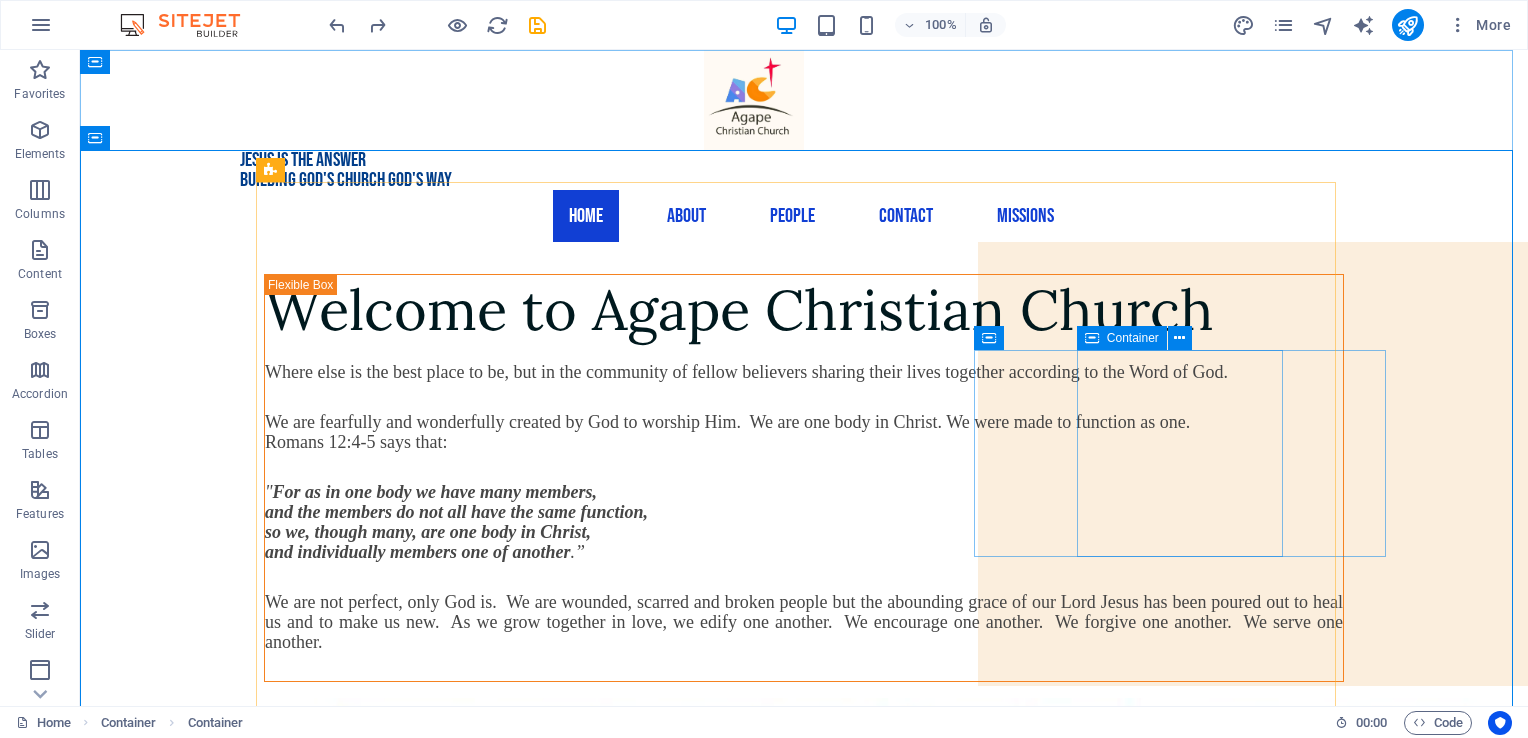 click on "Container" at bounding box center (1122, 338) 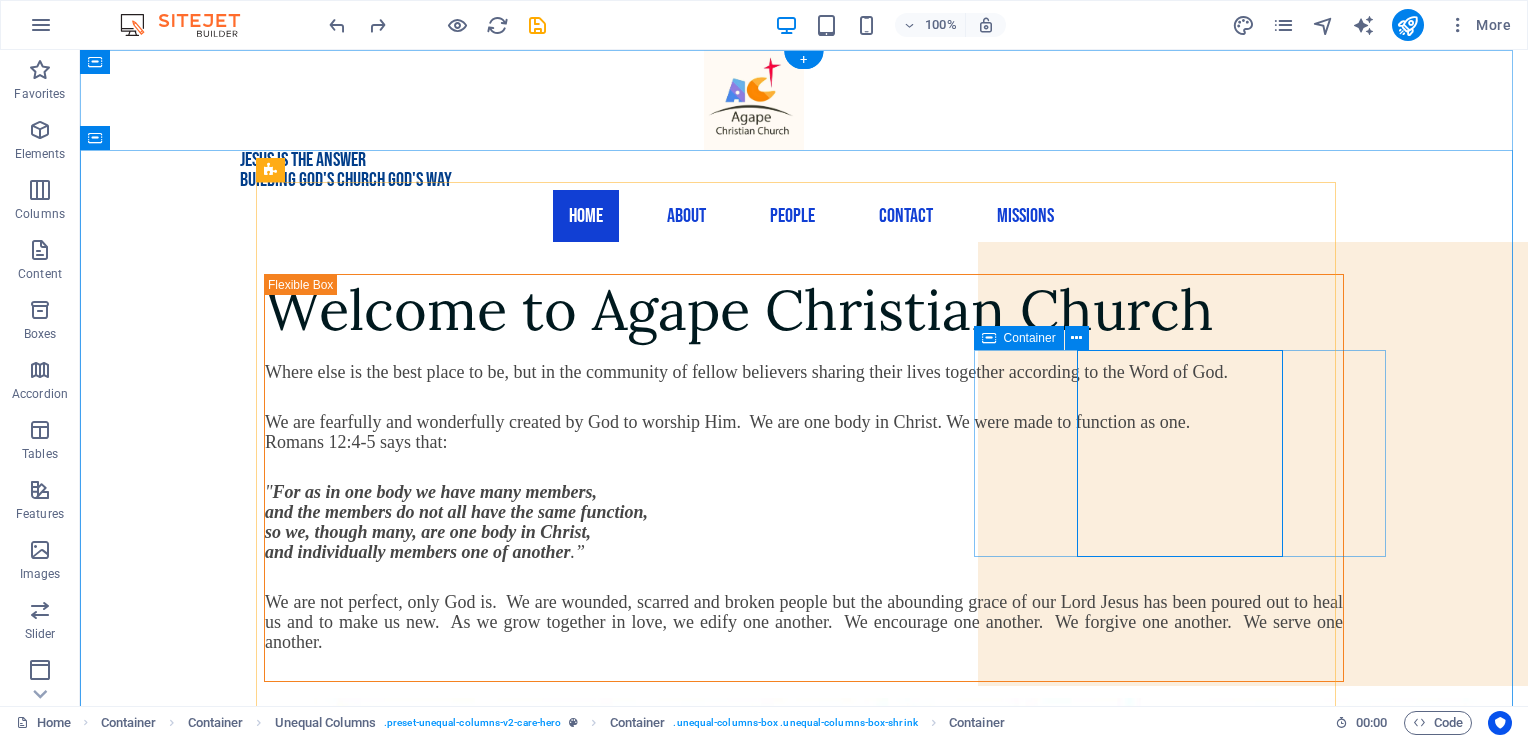 click at bounding box center (854, 1422) 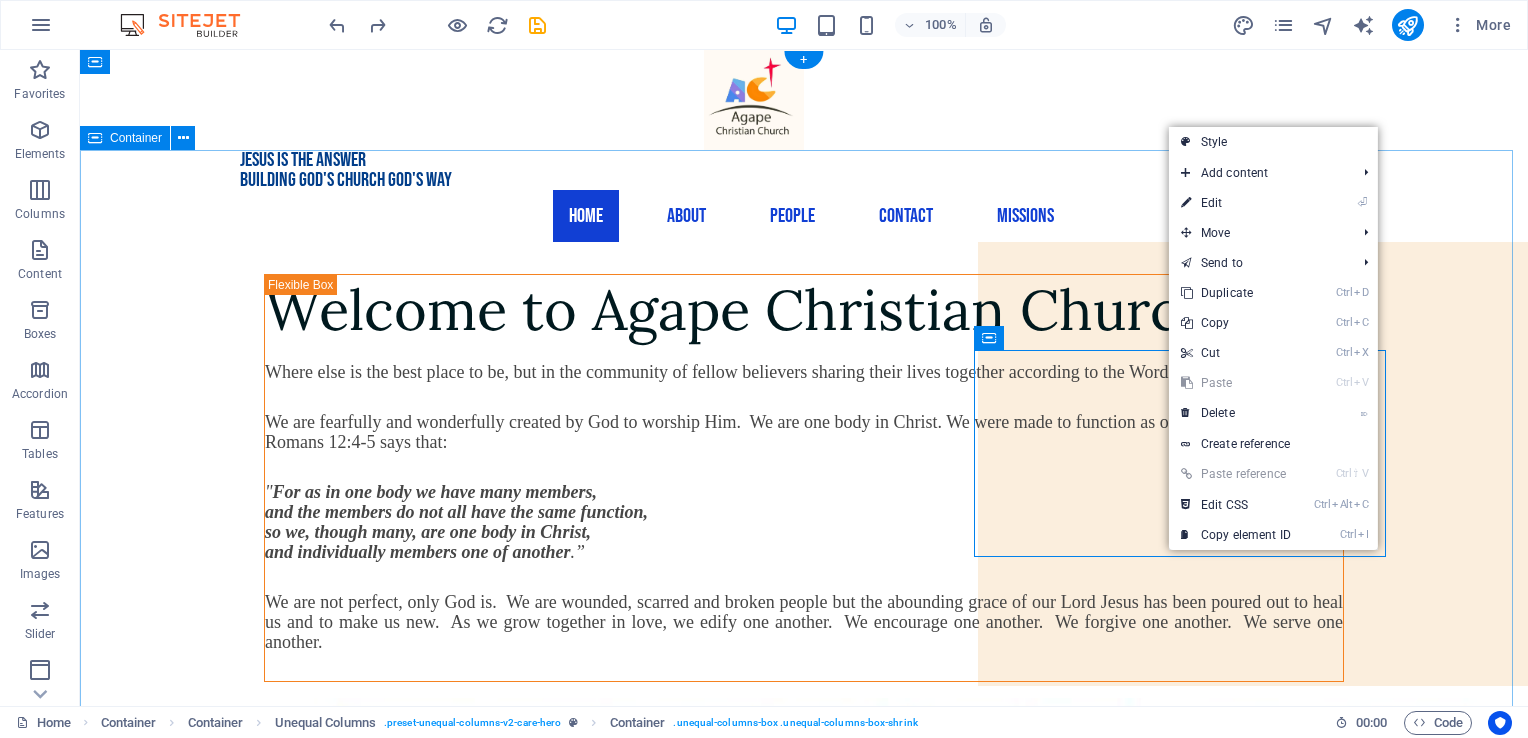 click on "Welcome to Agape Christian Church Where else is the best place to be, but in the community of fellow believers sharing their lives together according to the Word of God. We are fearfully and wonderfully created by God to worship Him. We are one body in Christ. We were made to function as one. Romans 12:4-5 says that: " For as in one body we have many members, and the members do not all have the same function, so we, though many, are one body in Christ, and individually members one of another .” We are not perfect, only God is. We are wounded, scarred and broken people but the abounding grace of our Lord Jesus has been poured out to heal us and to make us new. As we grow together in love, we edify one another. We encourage one another. We forgive one another. We serve one another." at bounding box center [804, 1226] 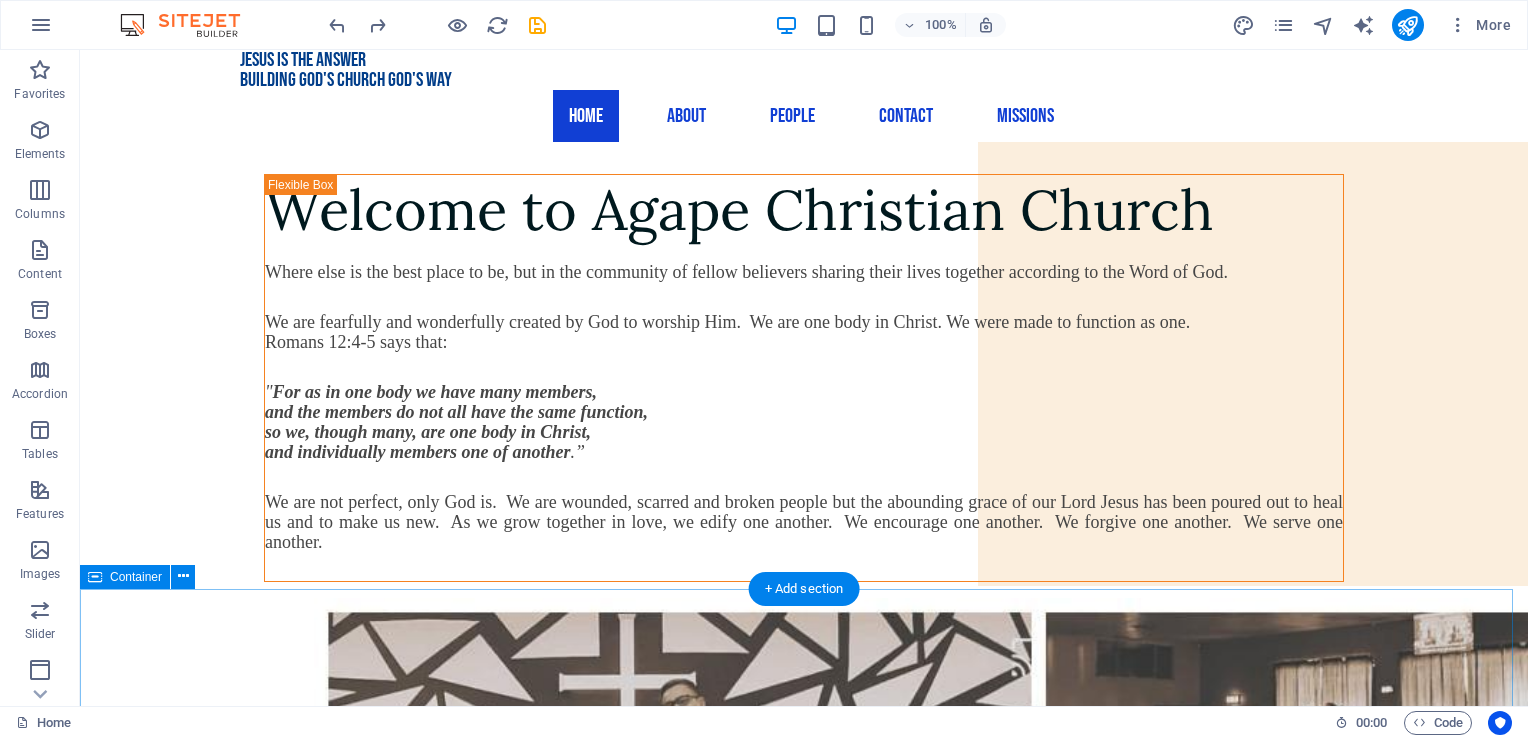 scroll, scrollTop: 0, scrollLeft: 0, axis: both 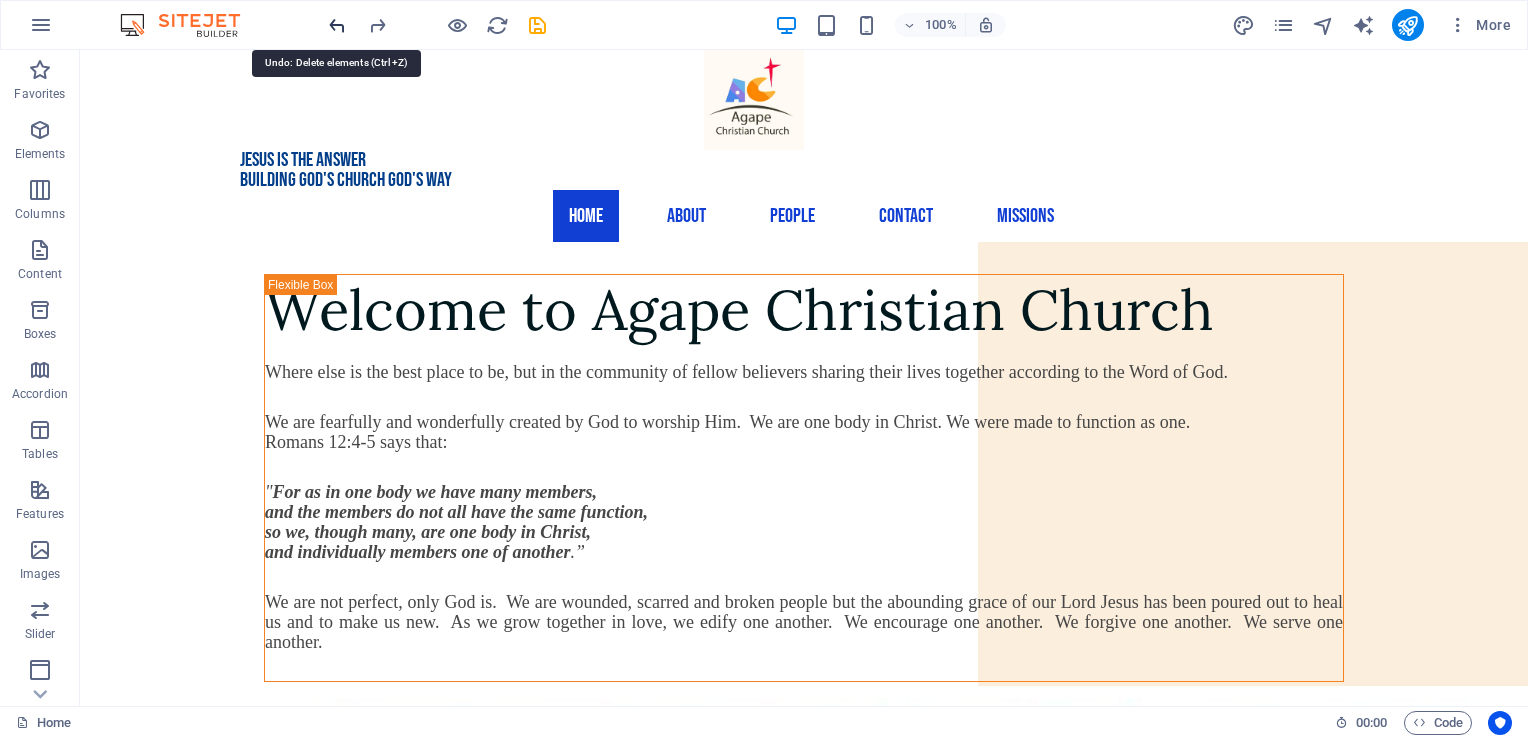 click at bounding box center [337, 25] 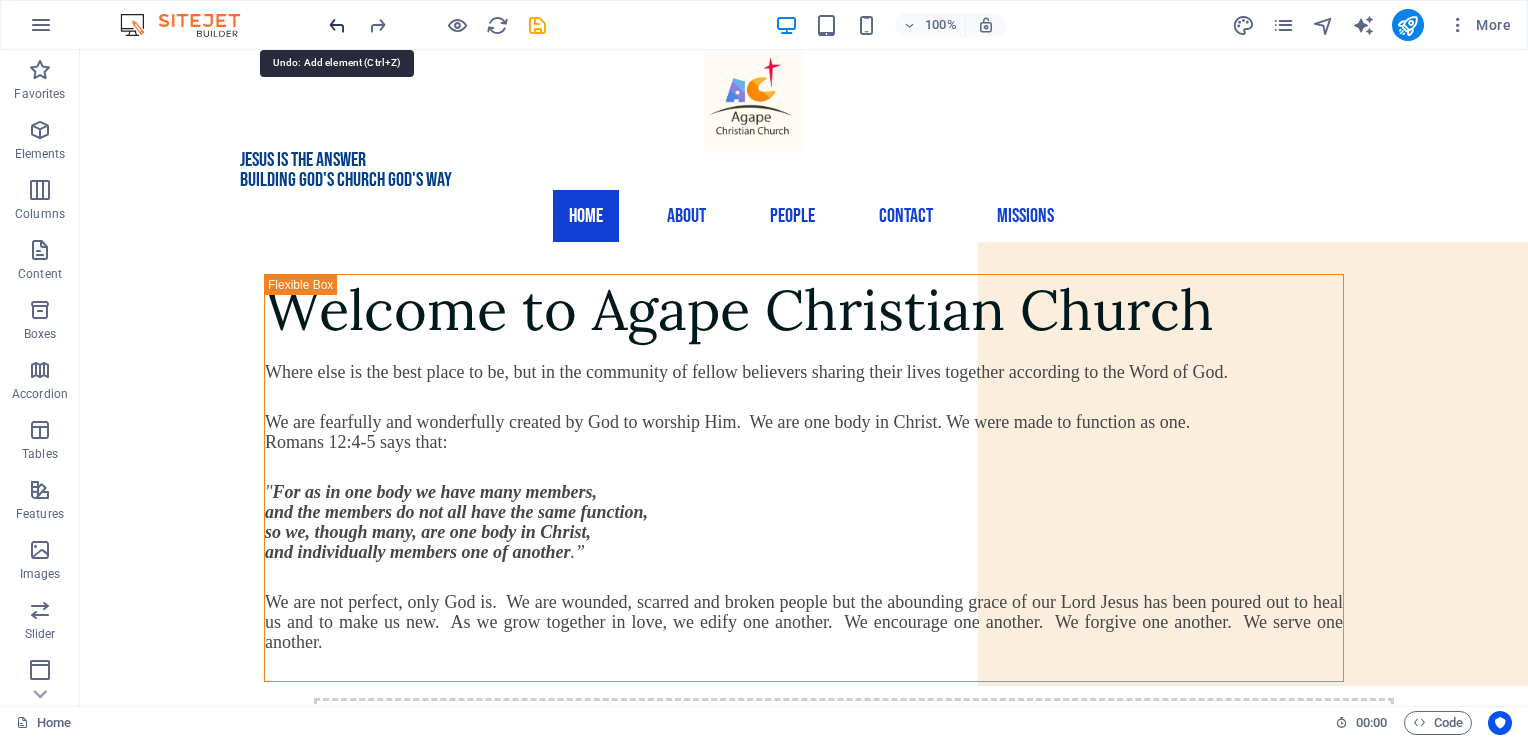click at bounding box center [337, 25] 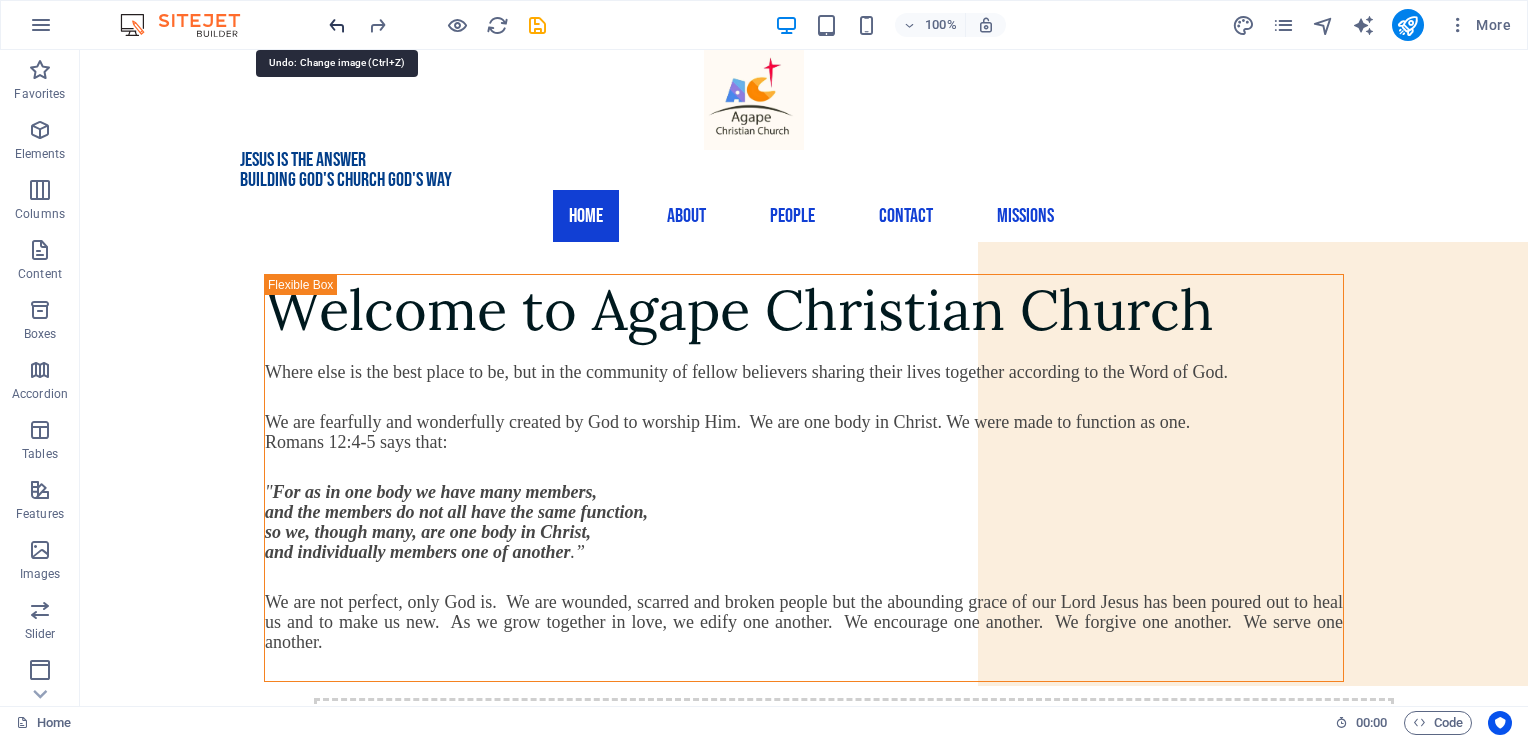 click at bounding box center (337, 25) 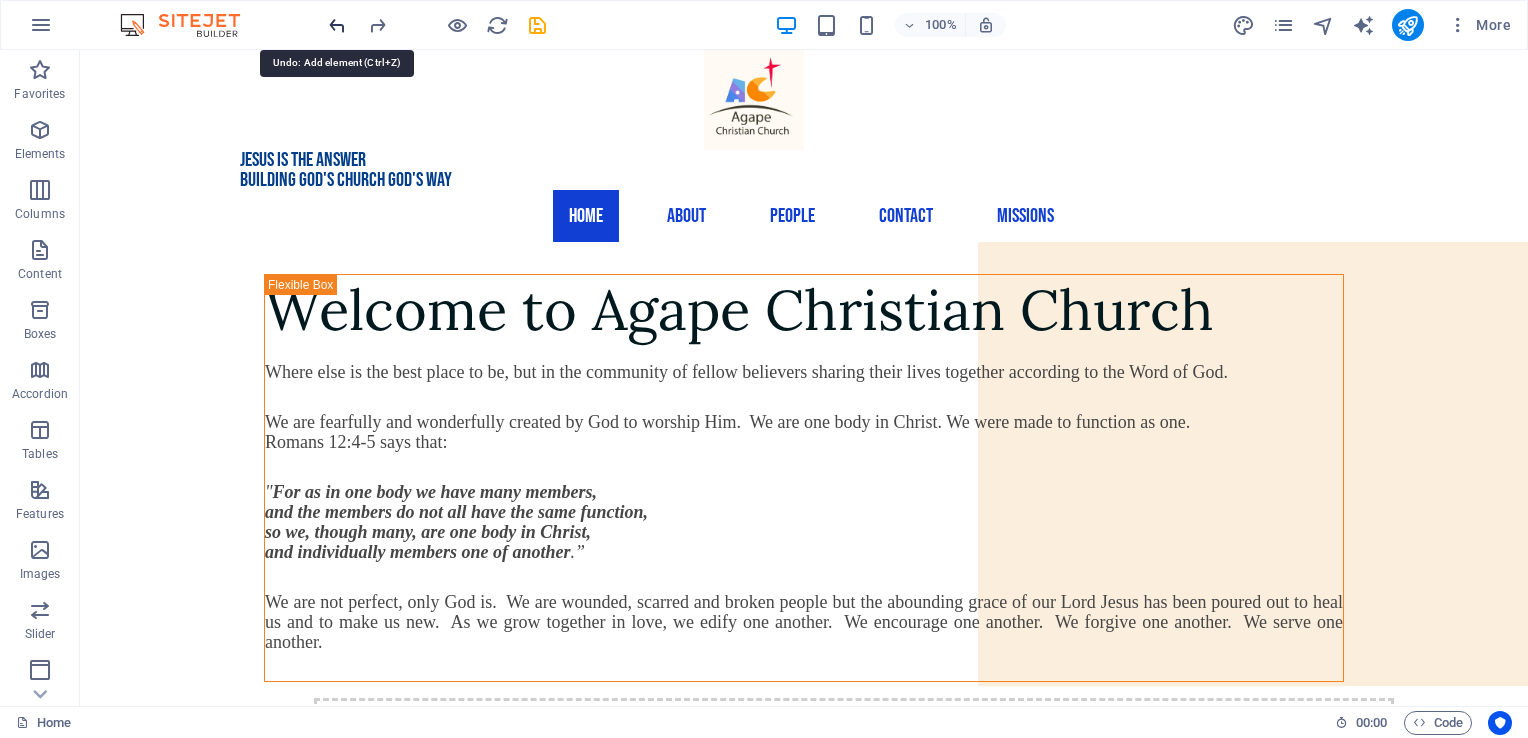 click at bounding box center (337, 25) 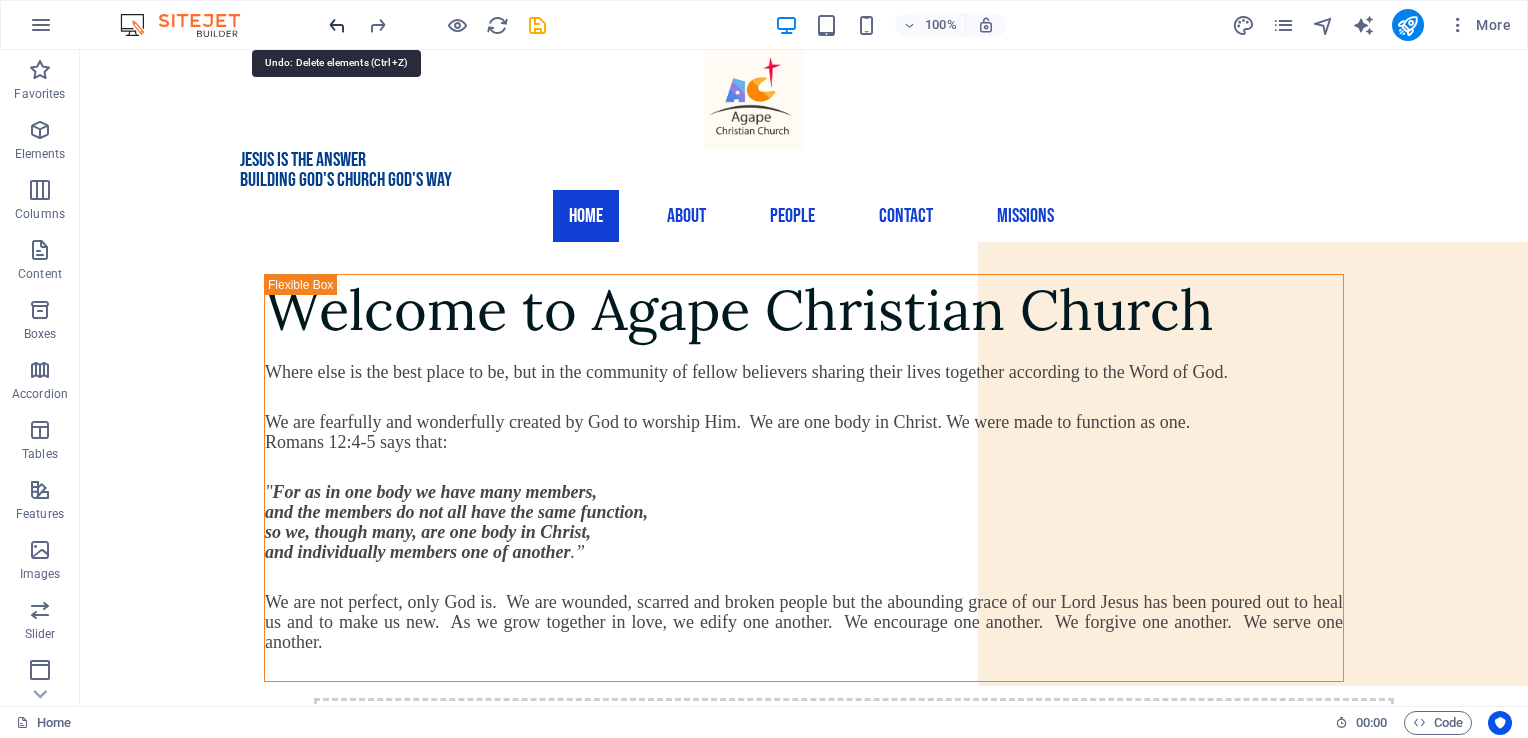 click at bounding box center (337, 25) 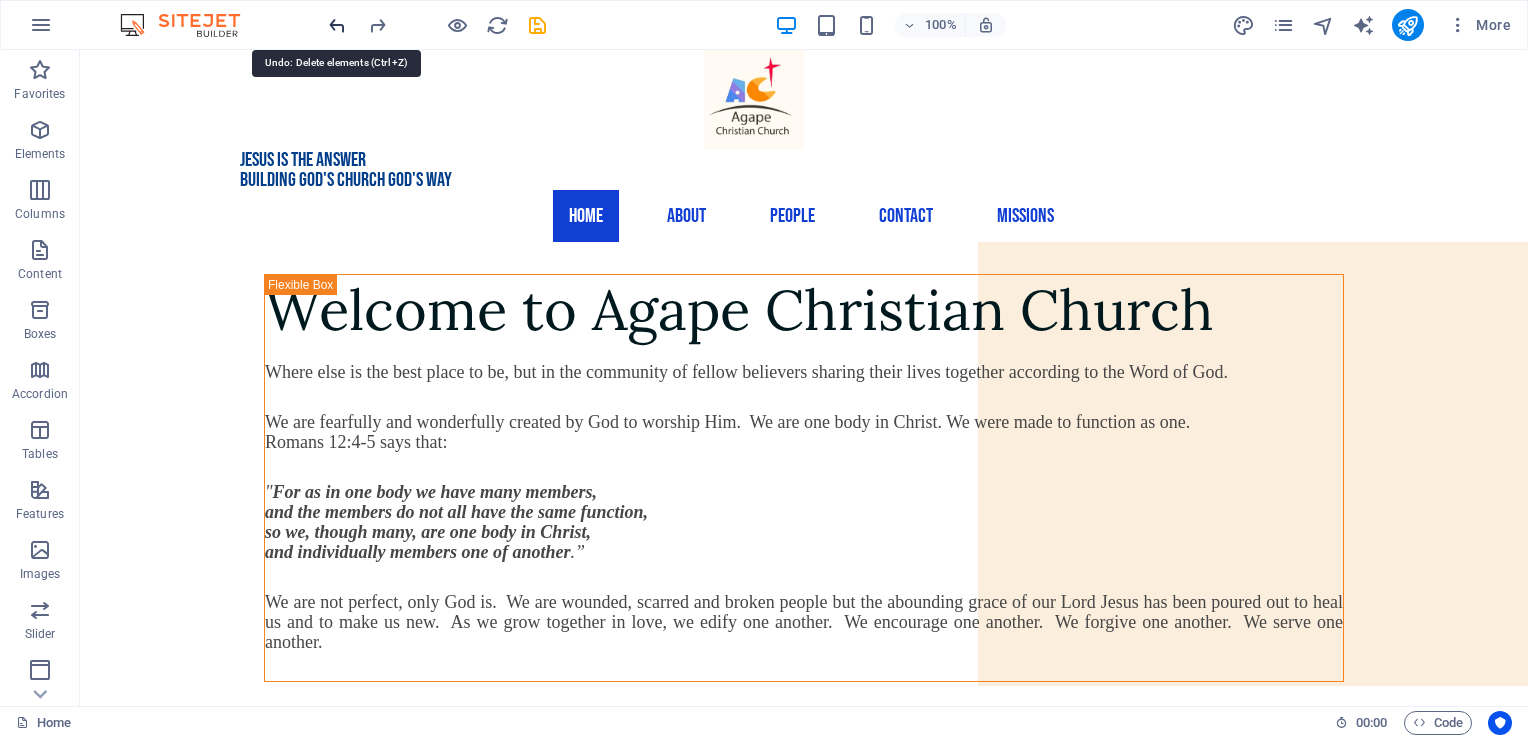 click at bounding box center (337, 25) 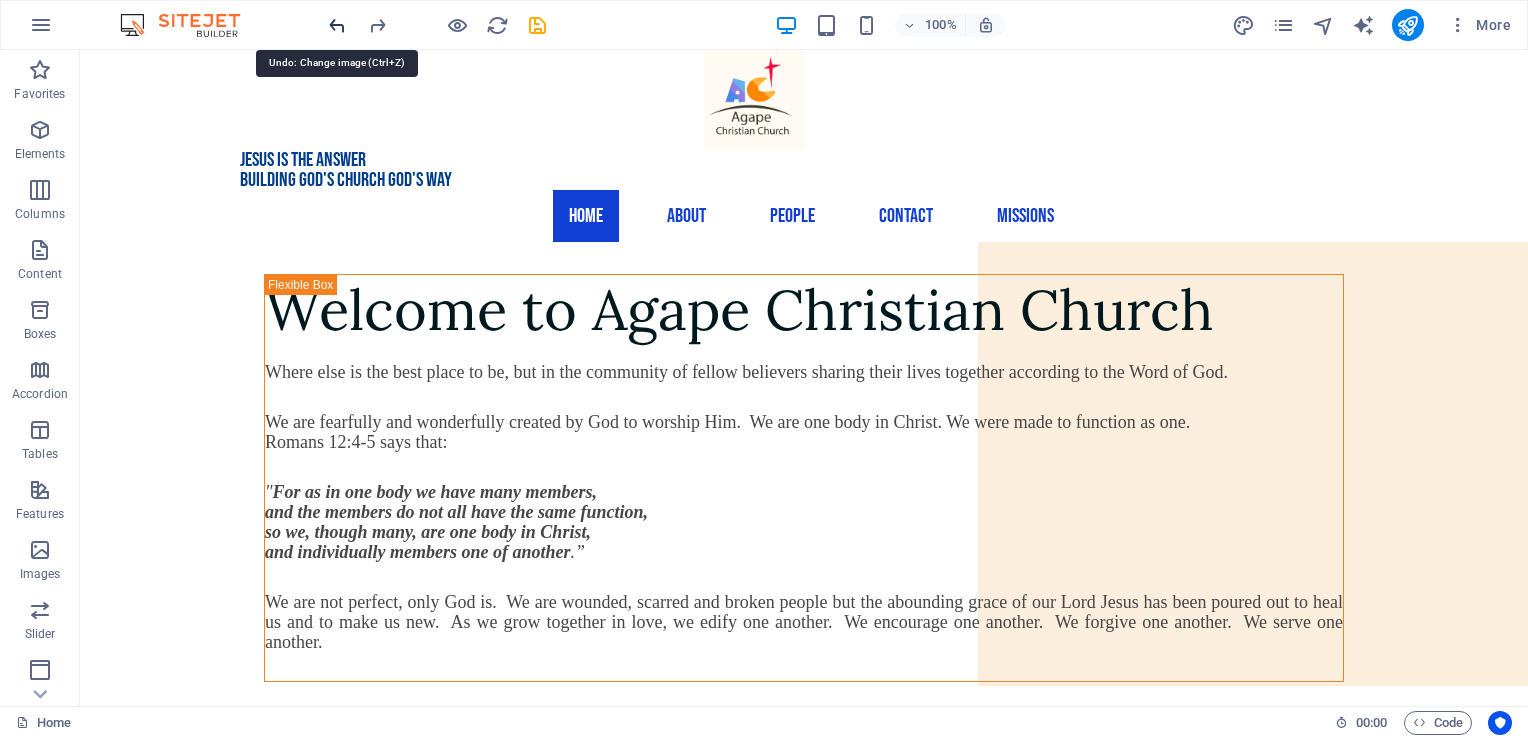 click at bounding box center [337, 25] 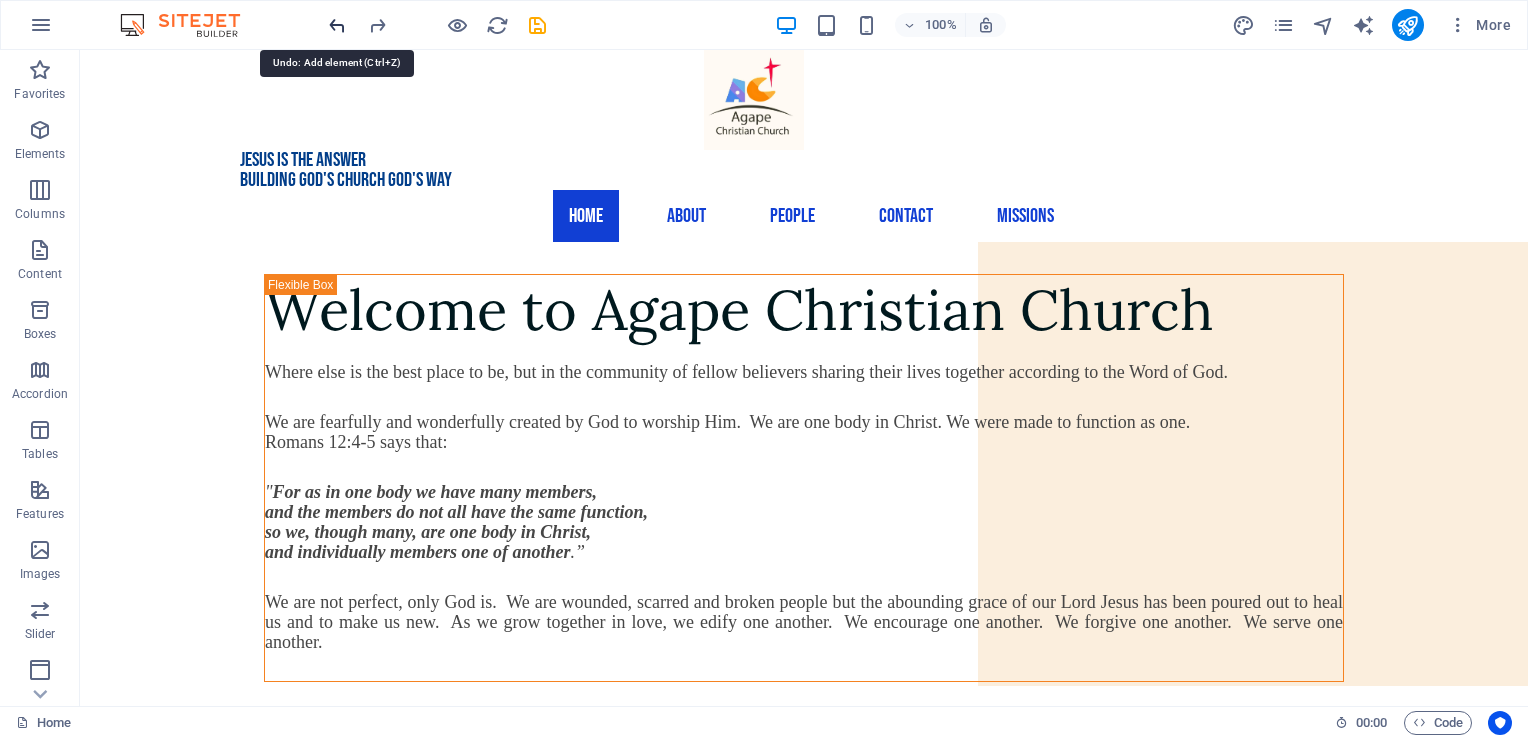 click at bounding box center (337, 25) 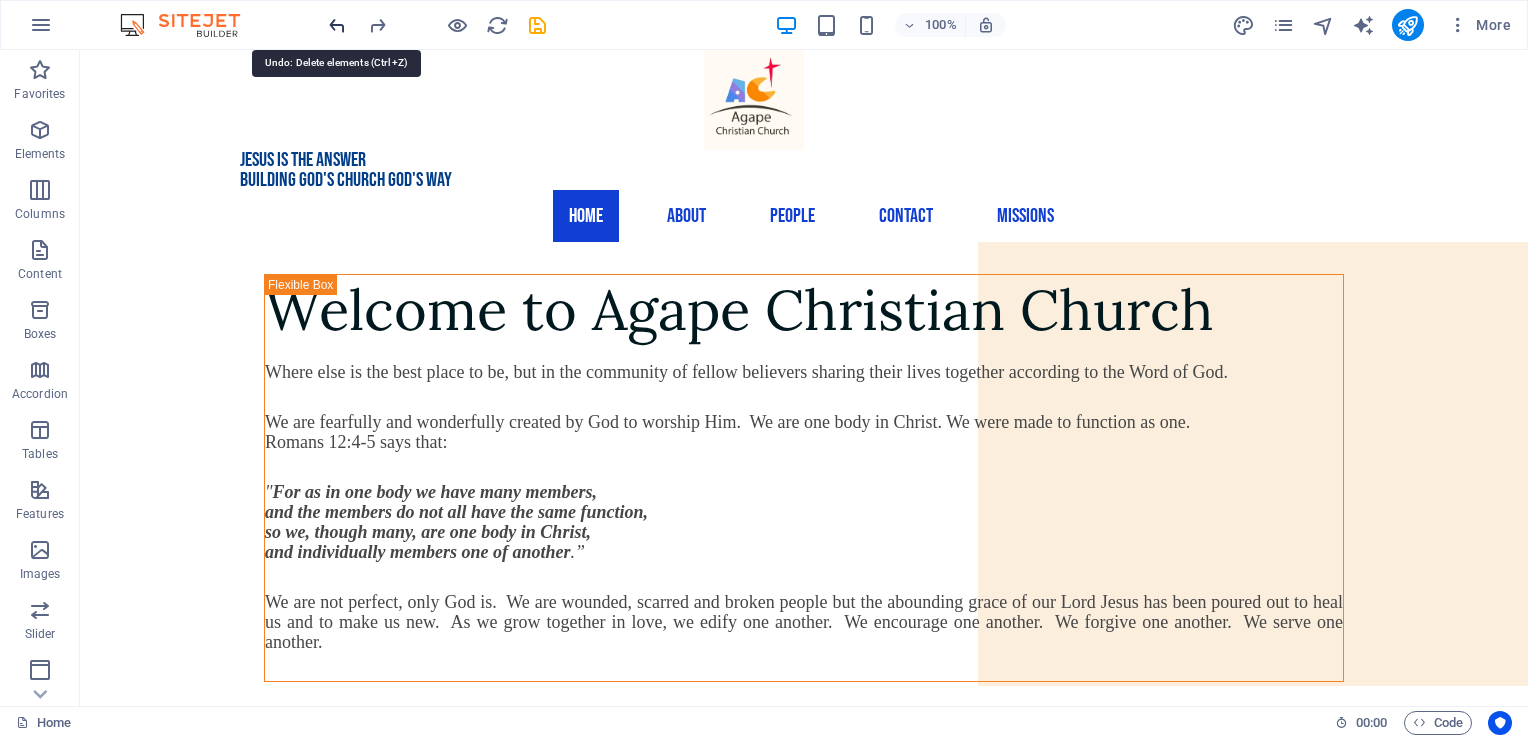 click at bounding box center (337, 25) 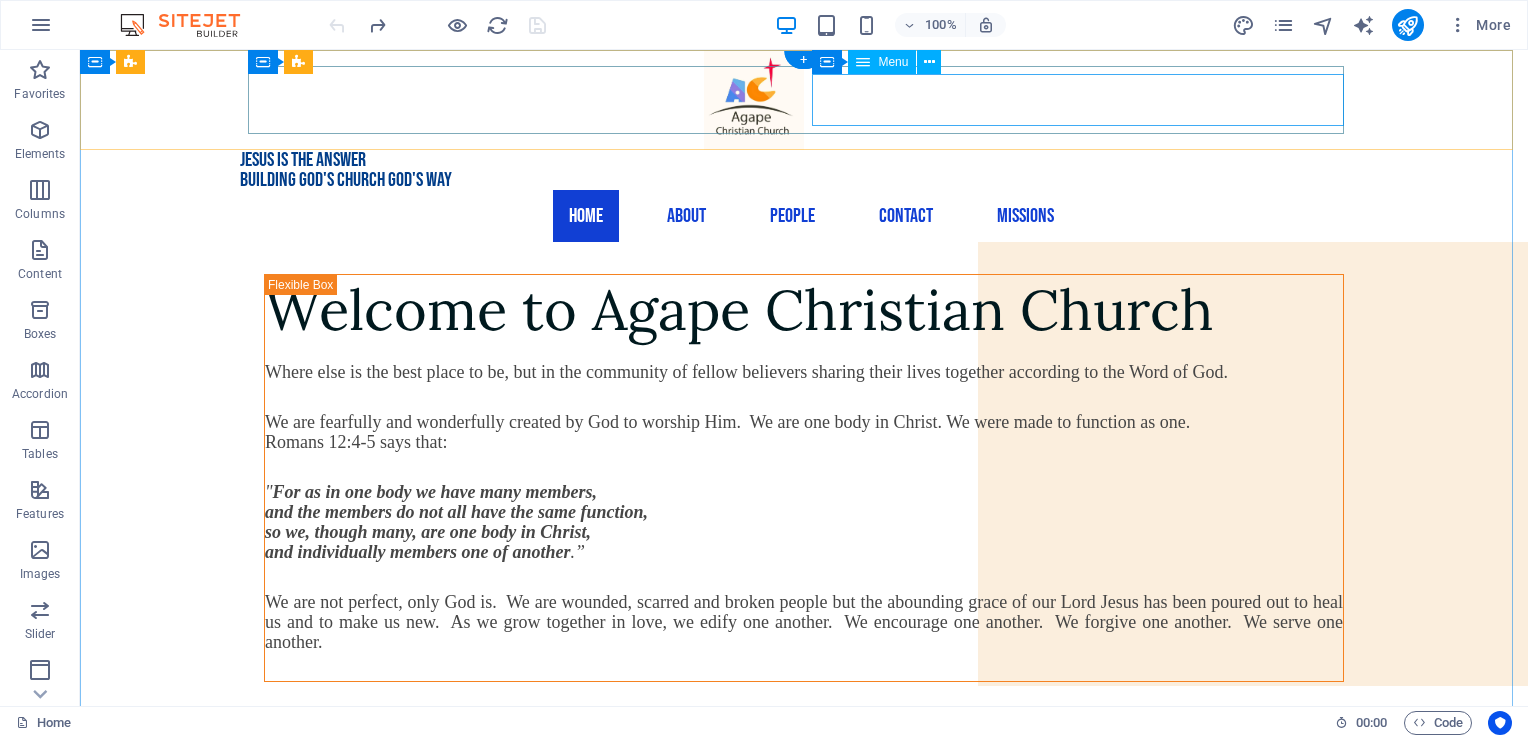 click on "Home About People Contact Missions" at bounding box center [804, 216] 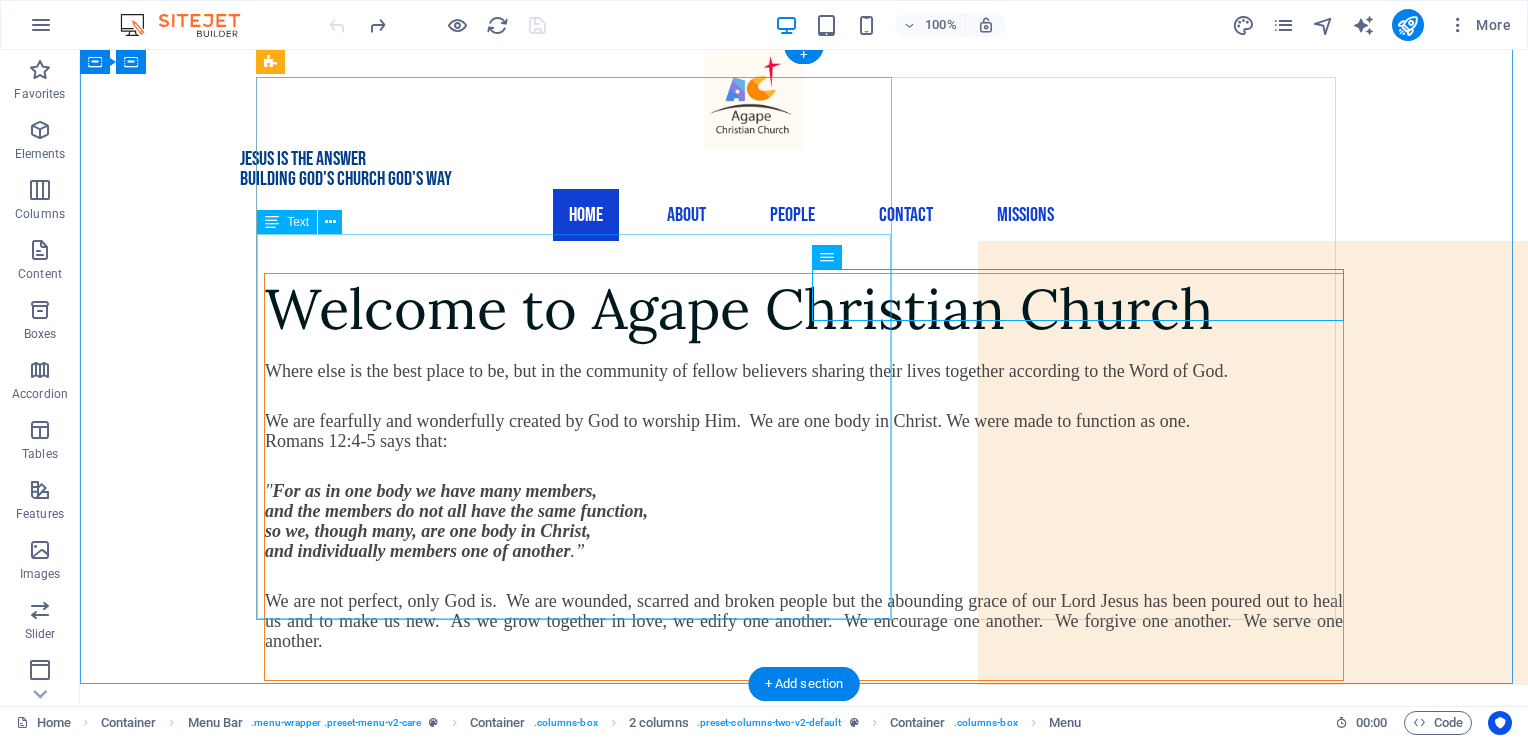 scroll, scrollTop: 0, scrollLeft: 0, axis: both 